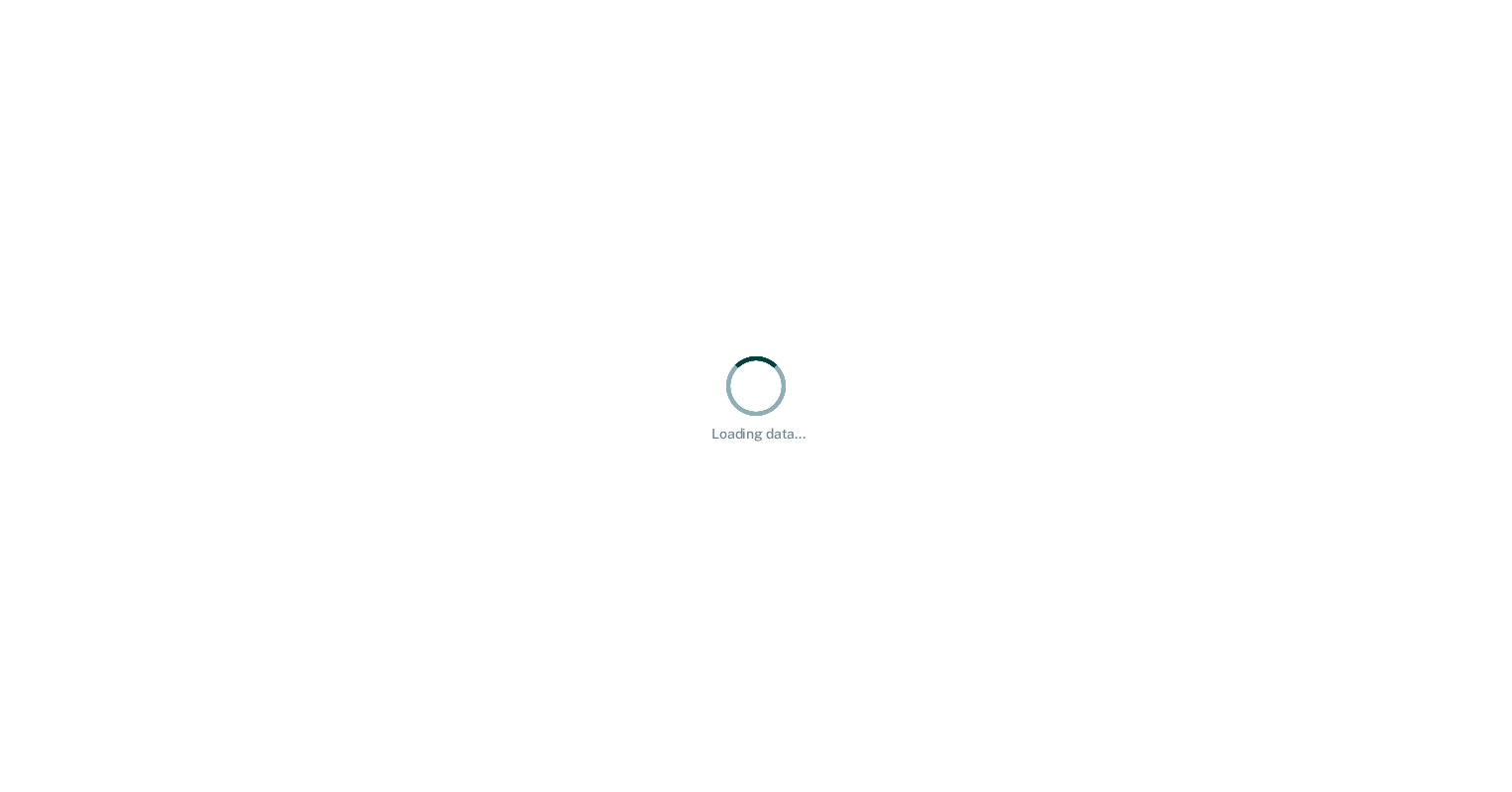 scroll, scrollTop: 0, scrollLeft: 0, axis: both 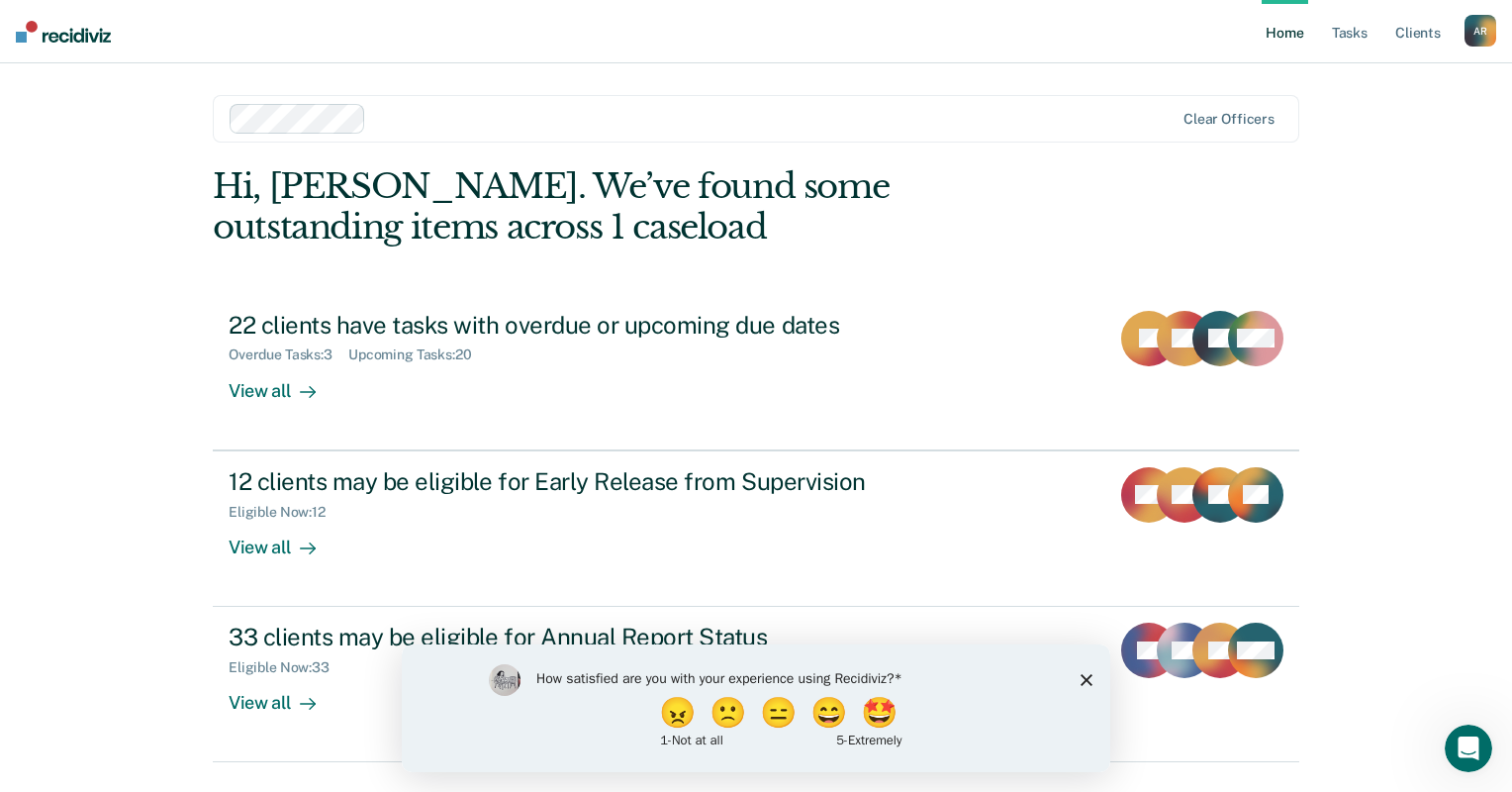 click 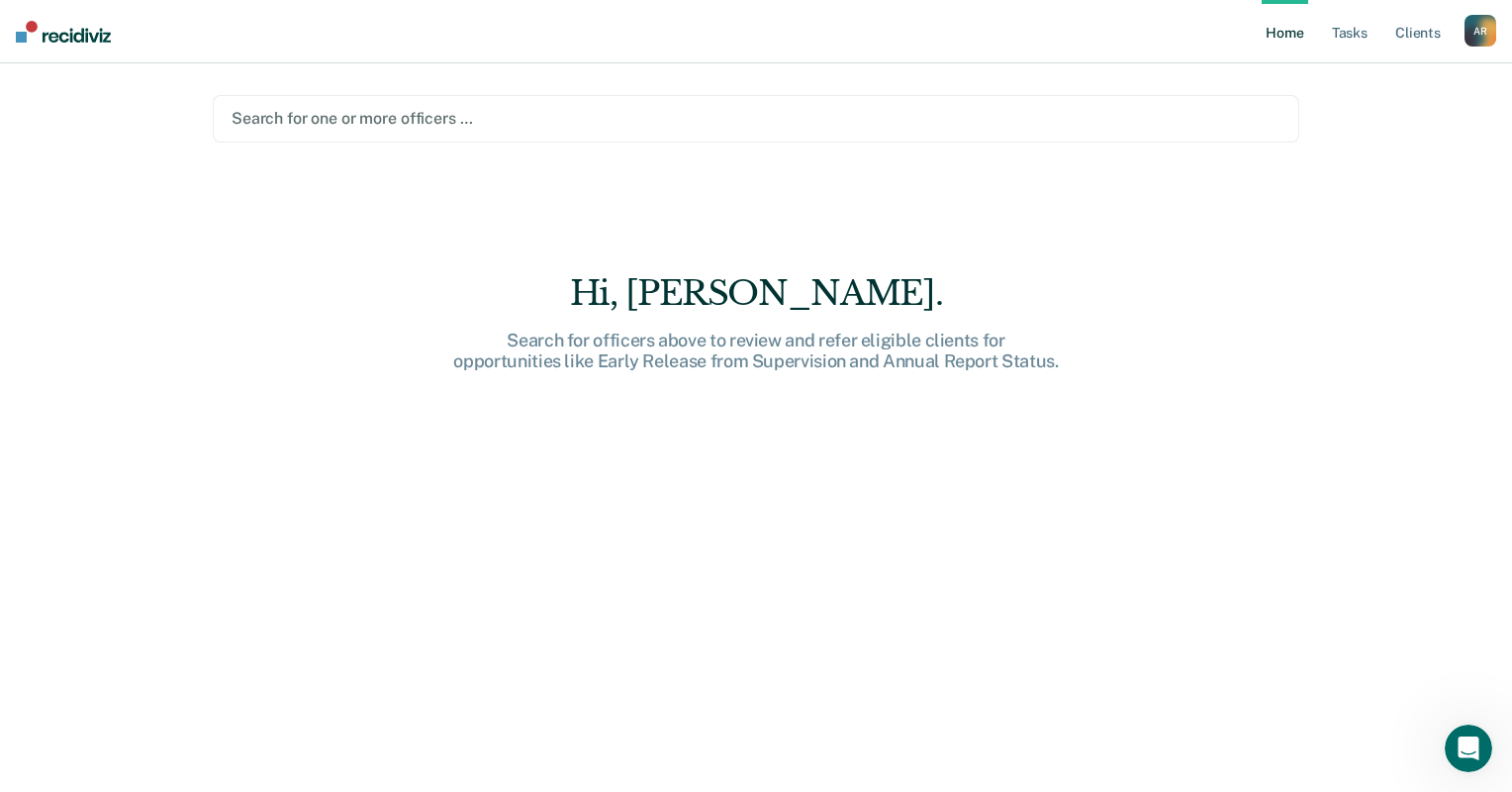 click at bounding box center (756, 118) 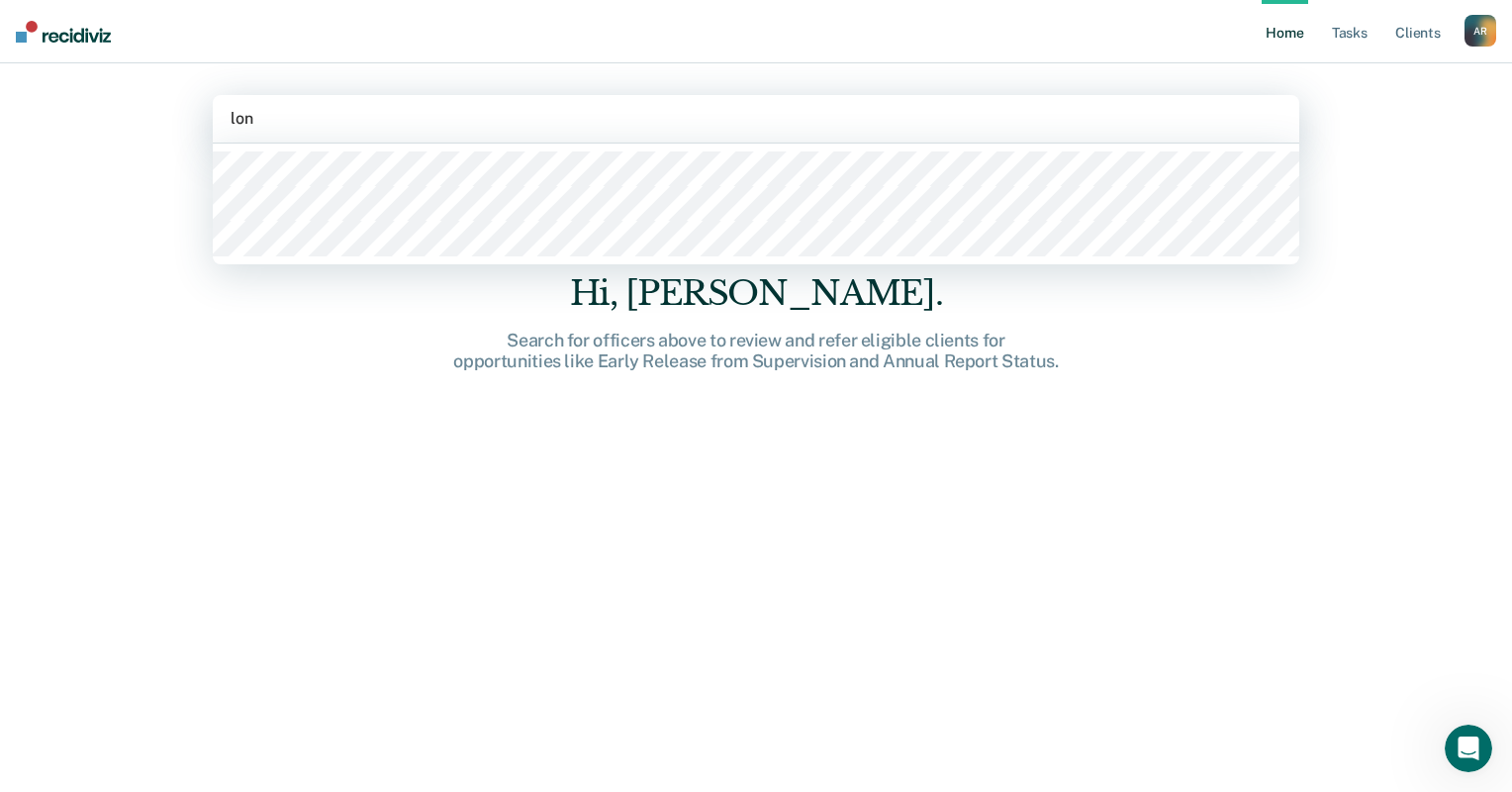 type on "long" 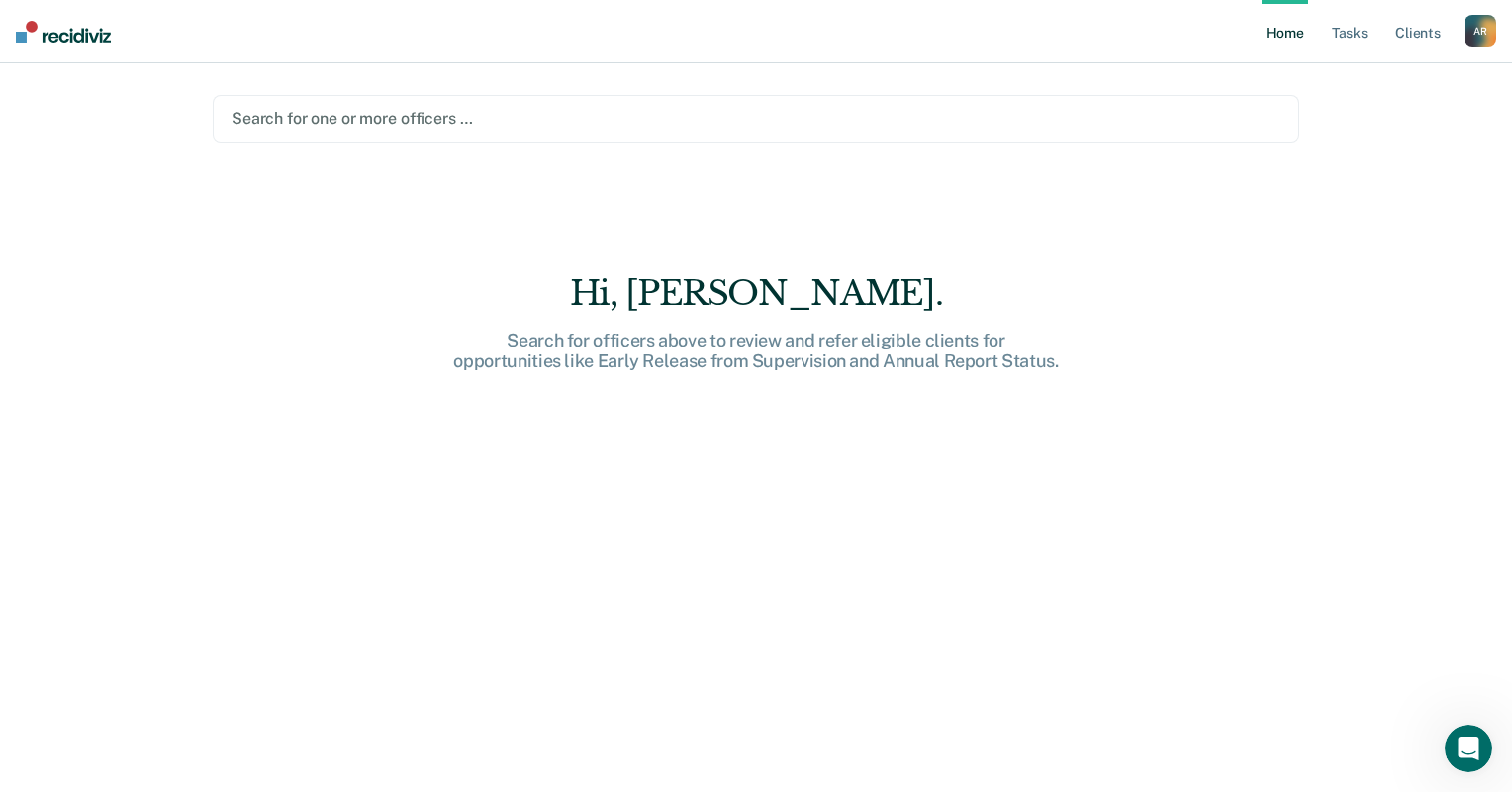 click at bounding box center (756, 118) 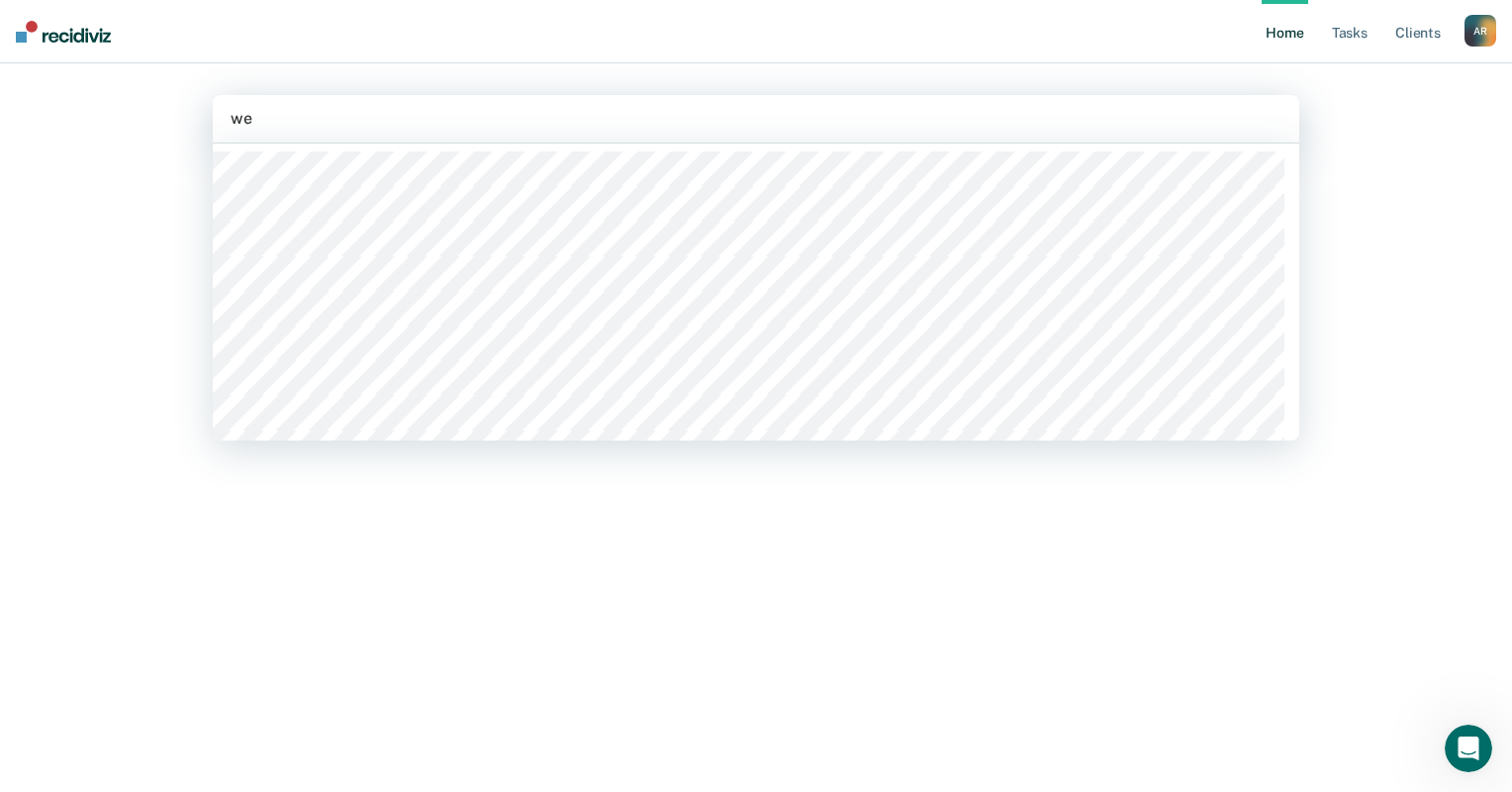 type on "wea" 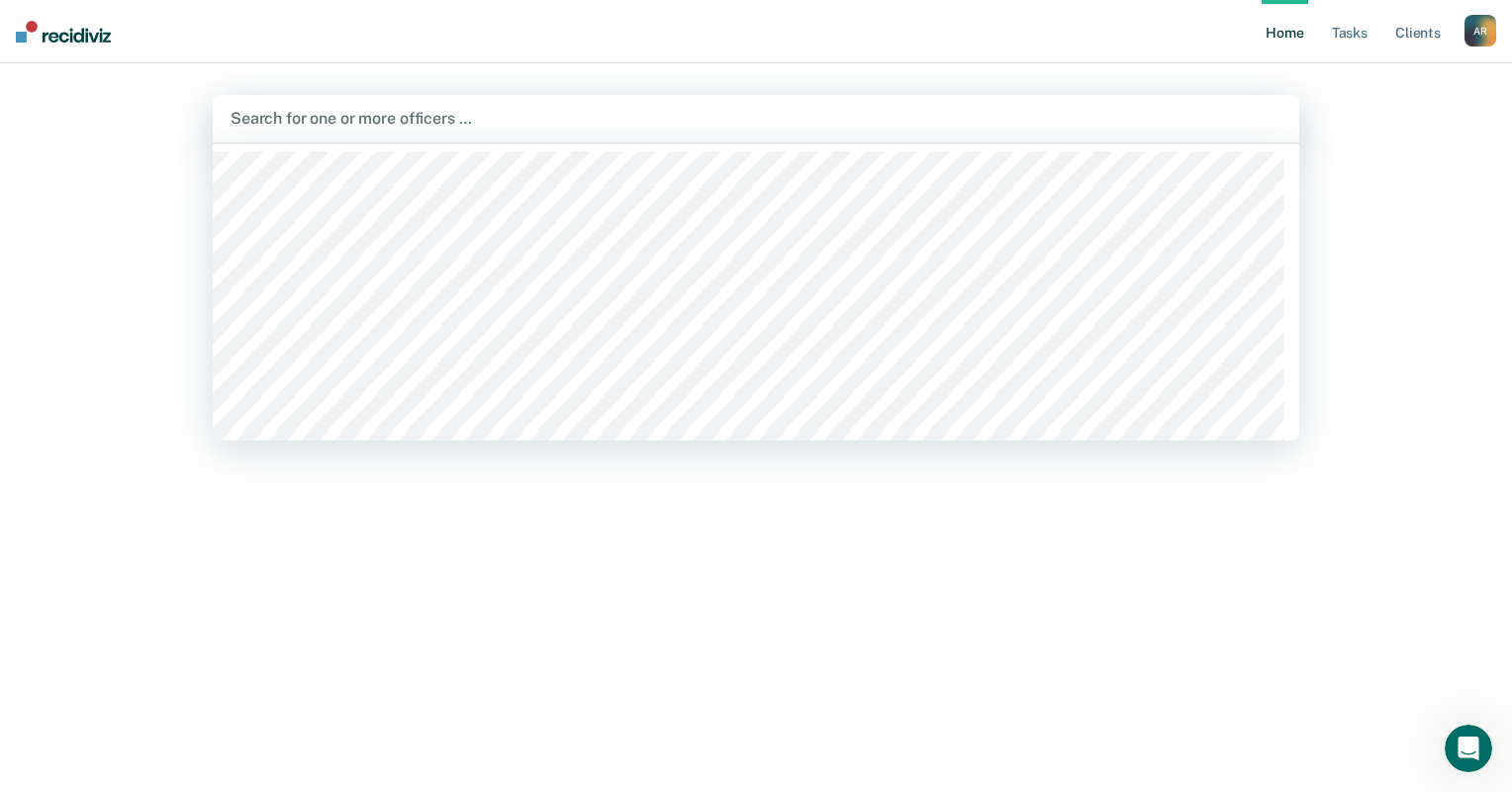 click at bounding box center (756, 118) 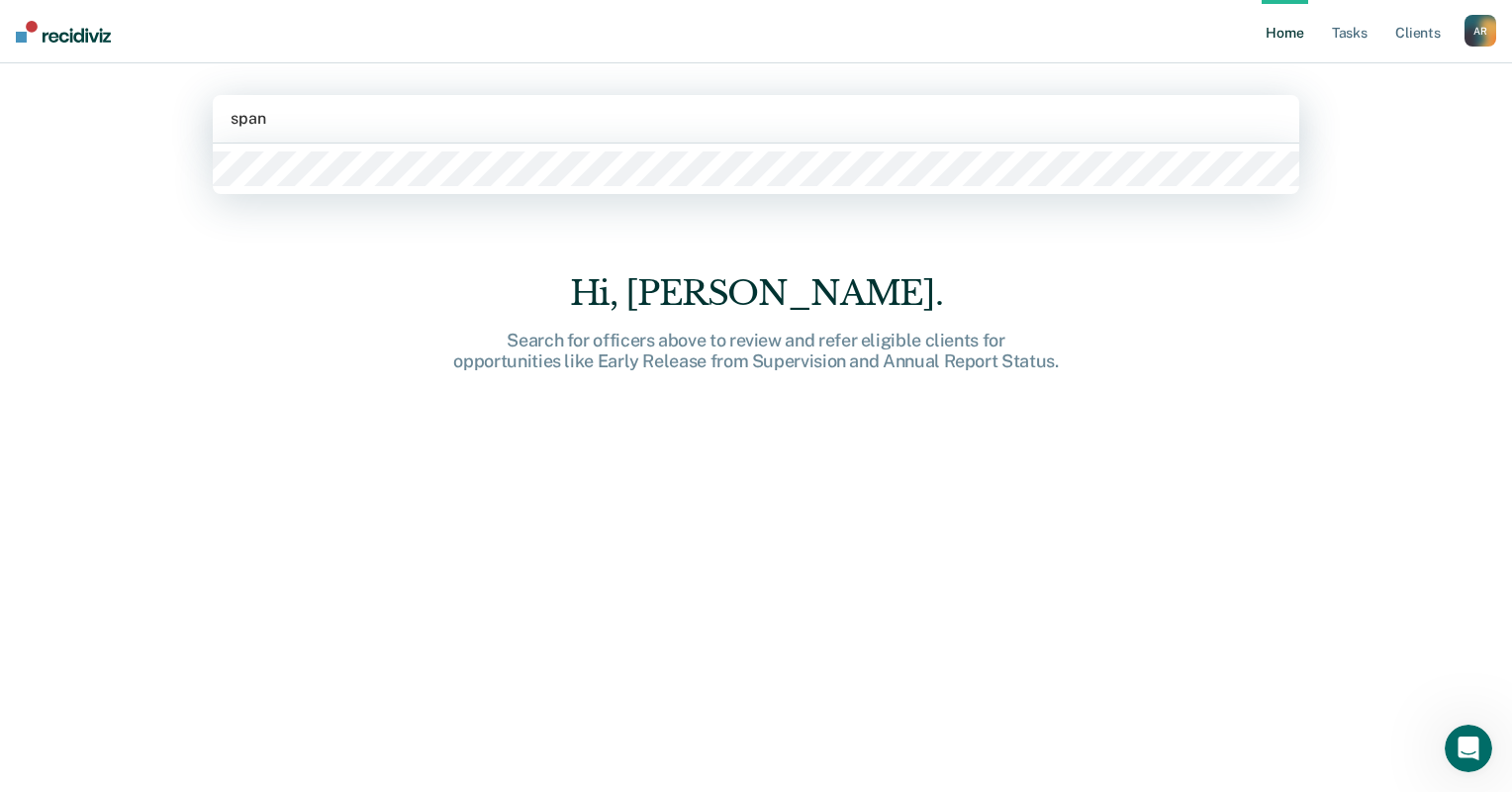 type on "spann" 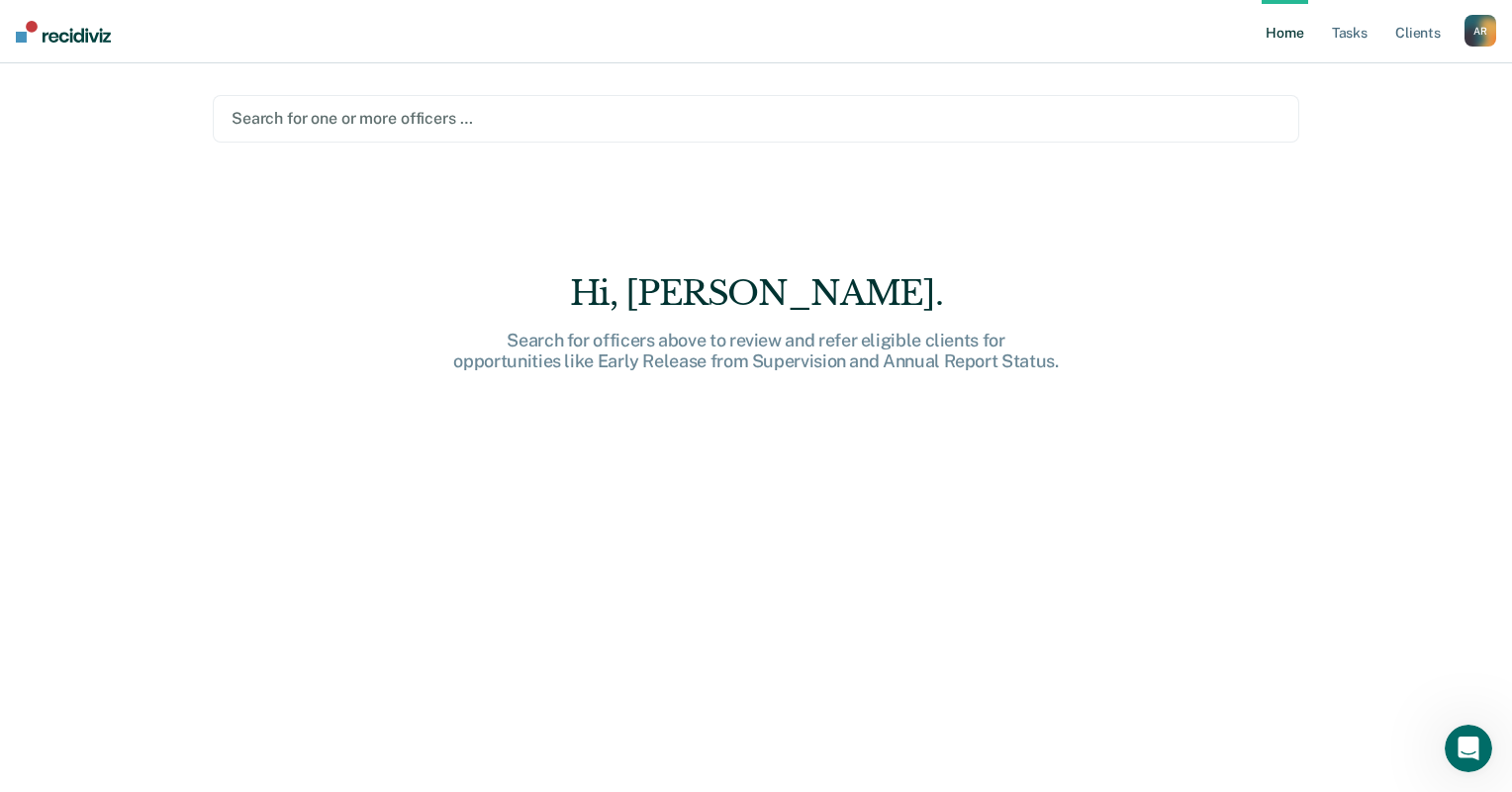 click at bounding box center [756, 118] 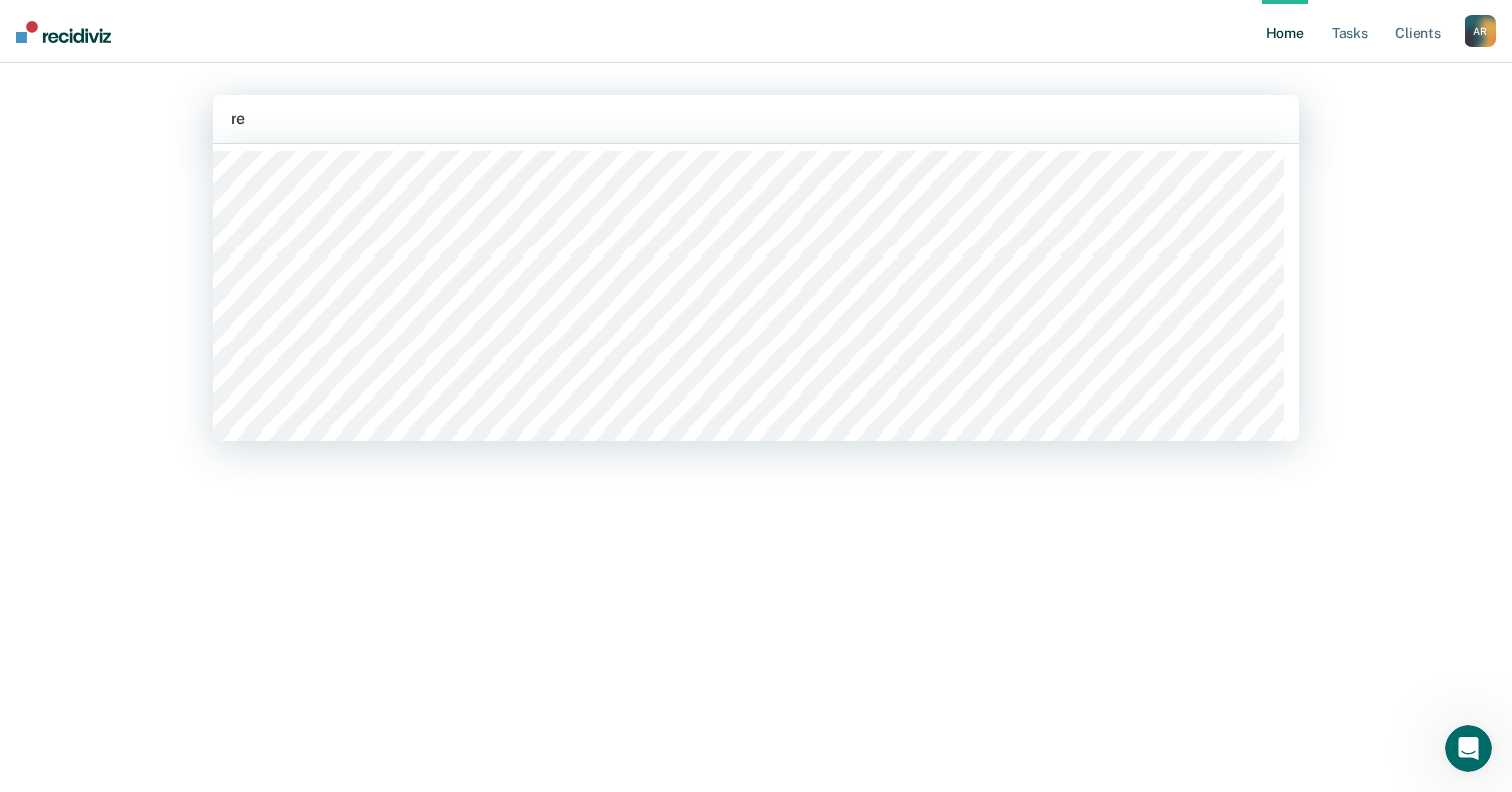 type on "rea" 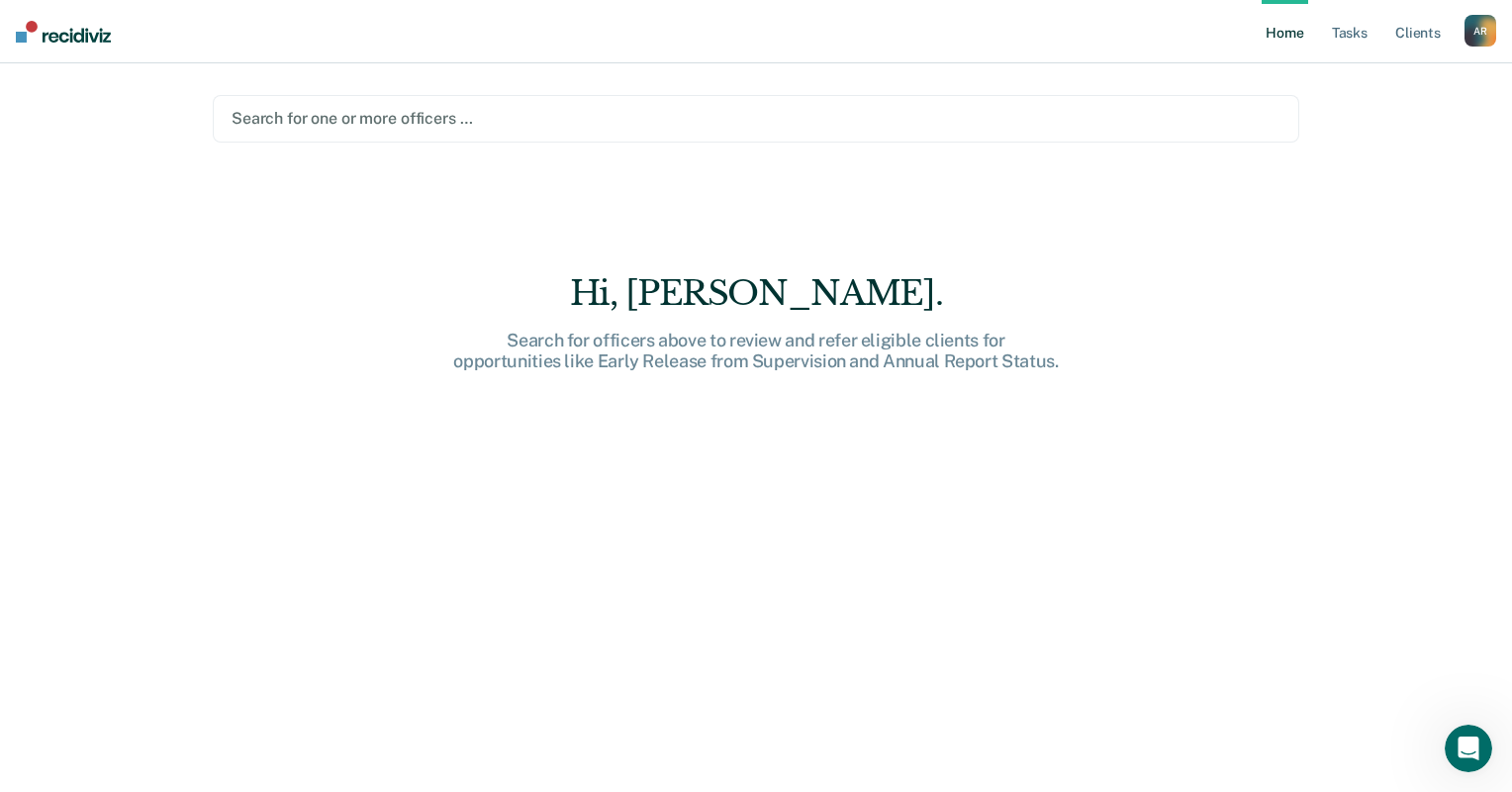 click at bounding box center (756, 118) 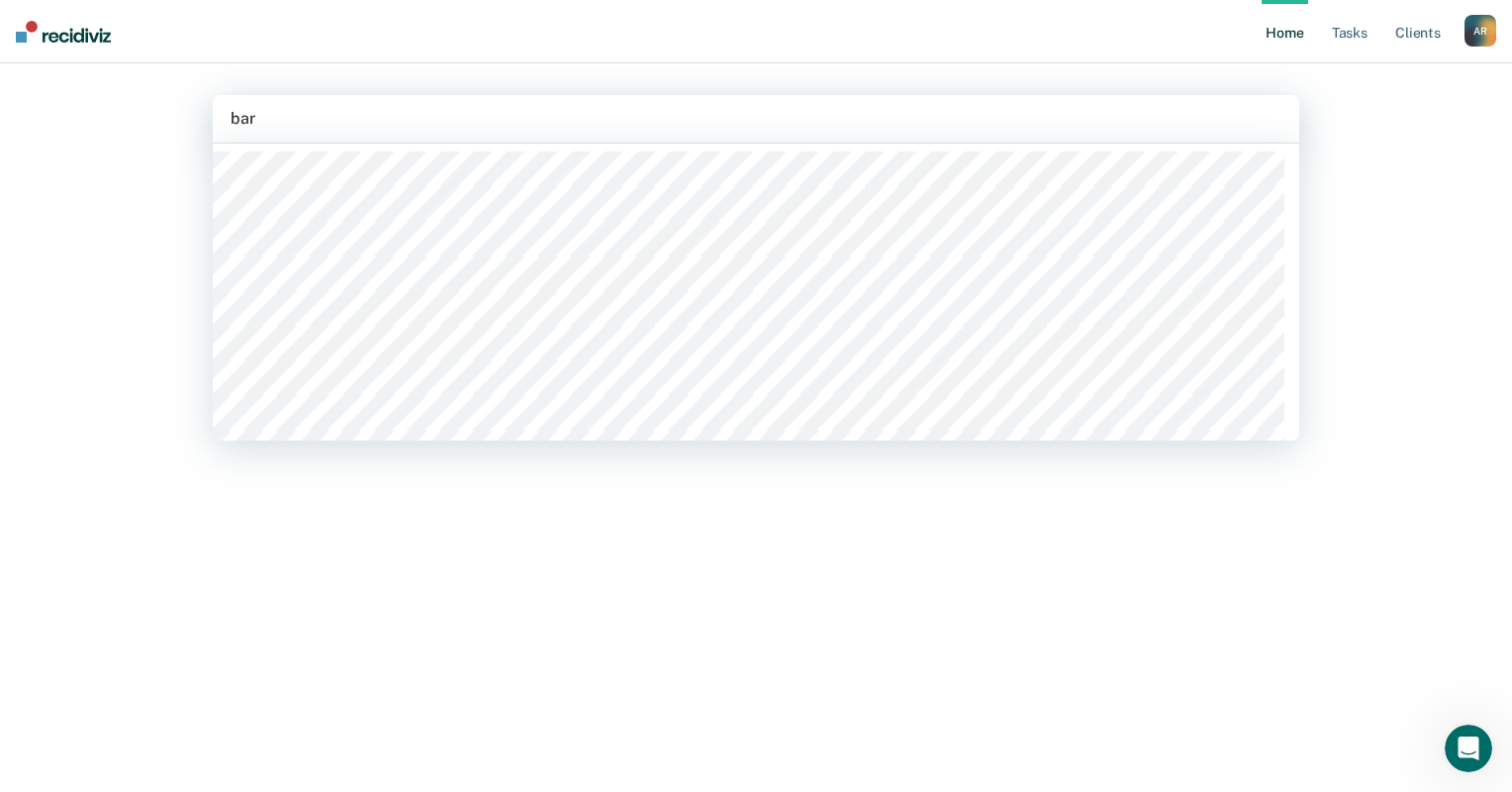 type on "barr" 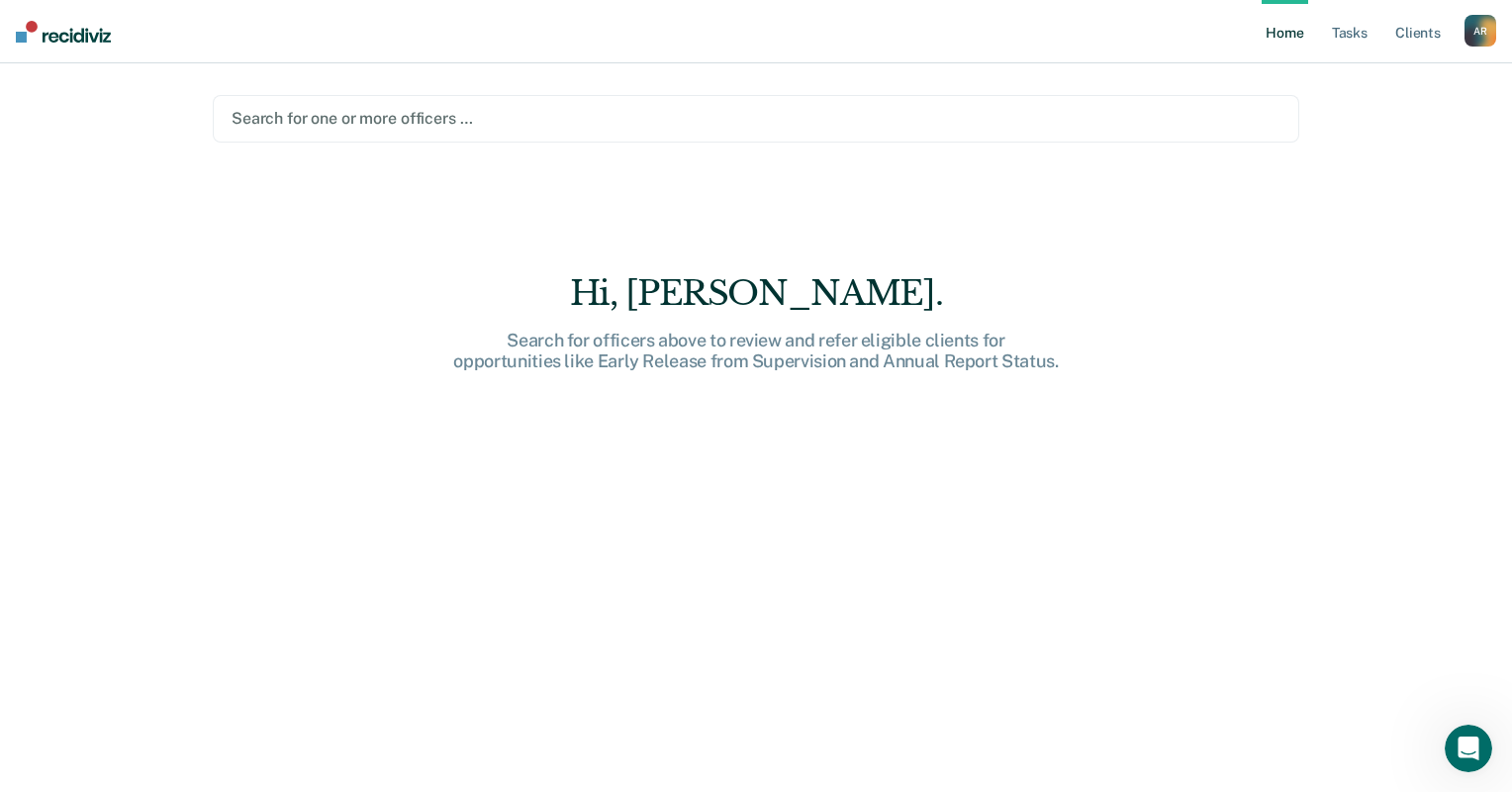 click at bounding box center [756, 118] 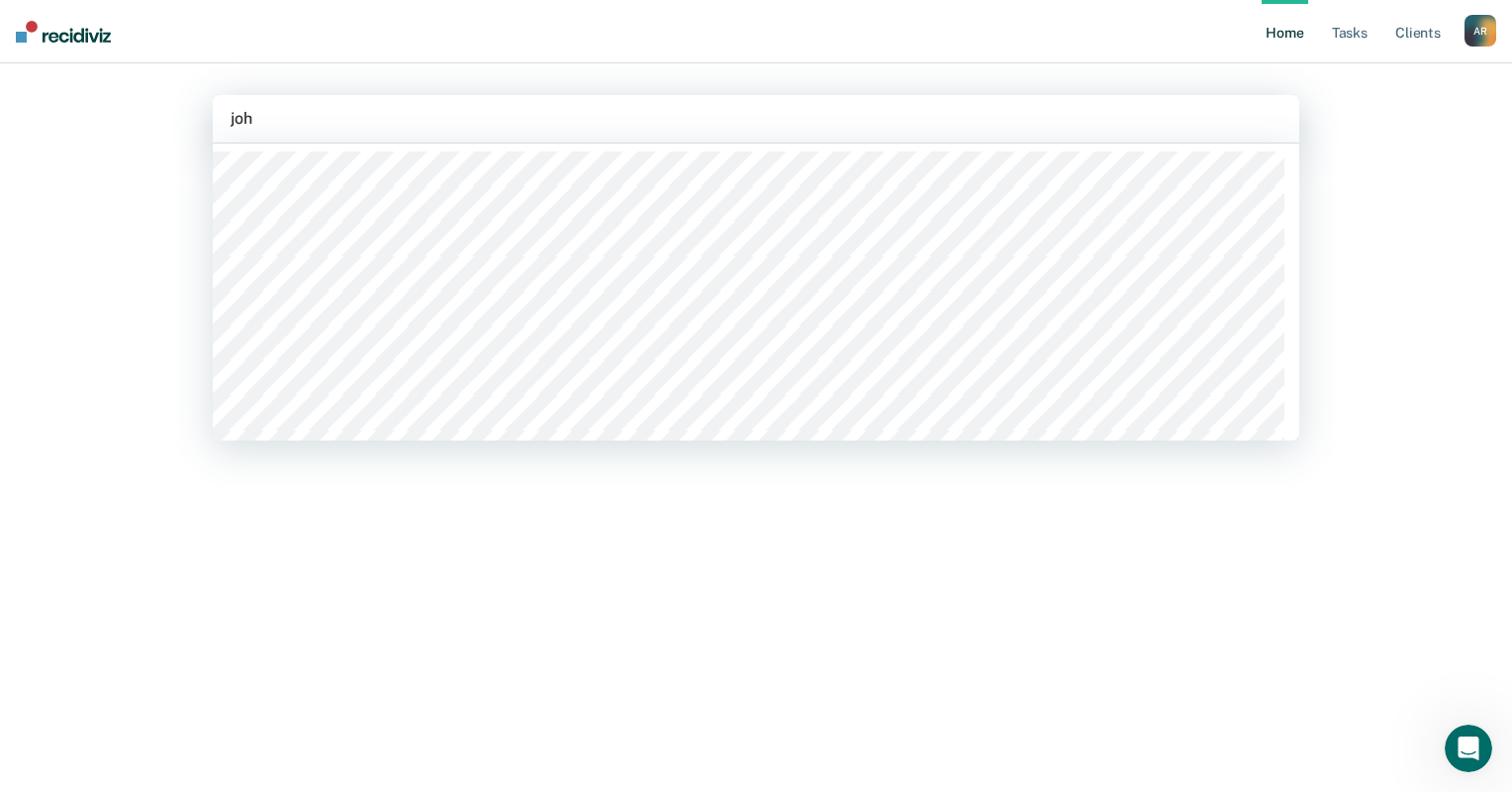 type on "john" 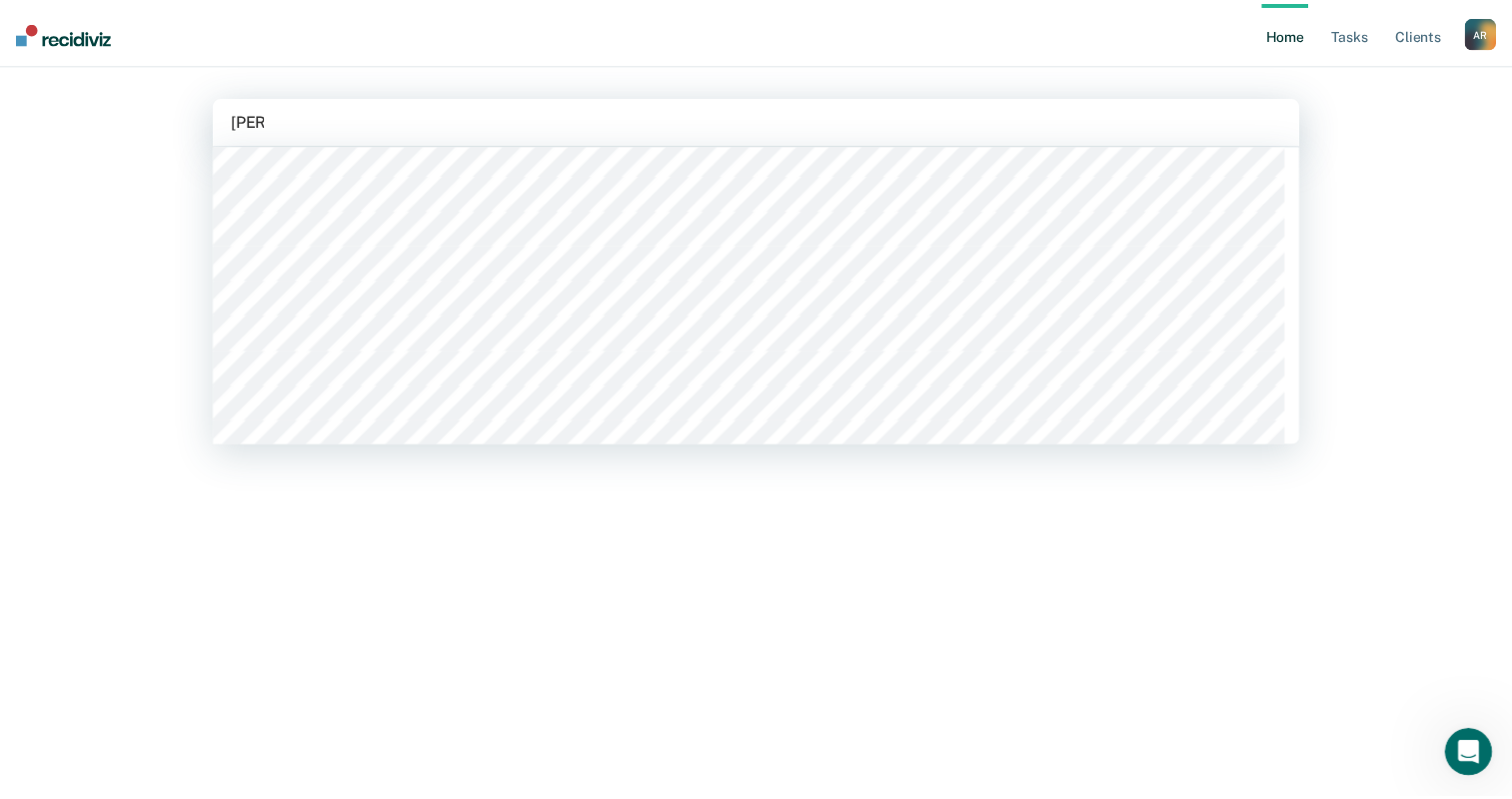 scroll, scrollTop: 300, scrollLeft: 0, axis: vertical 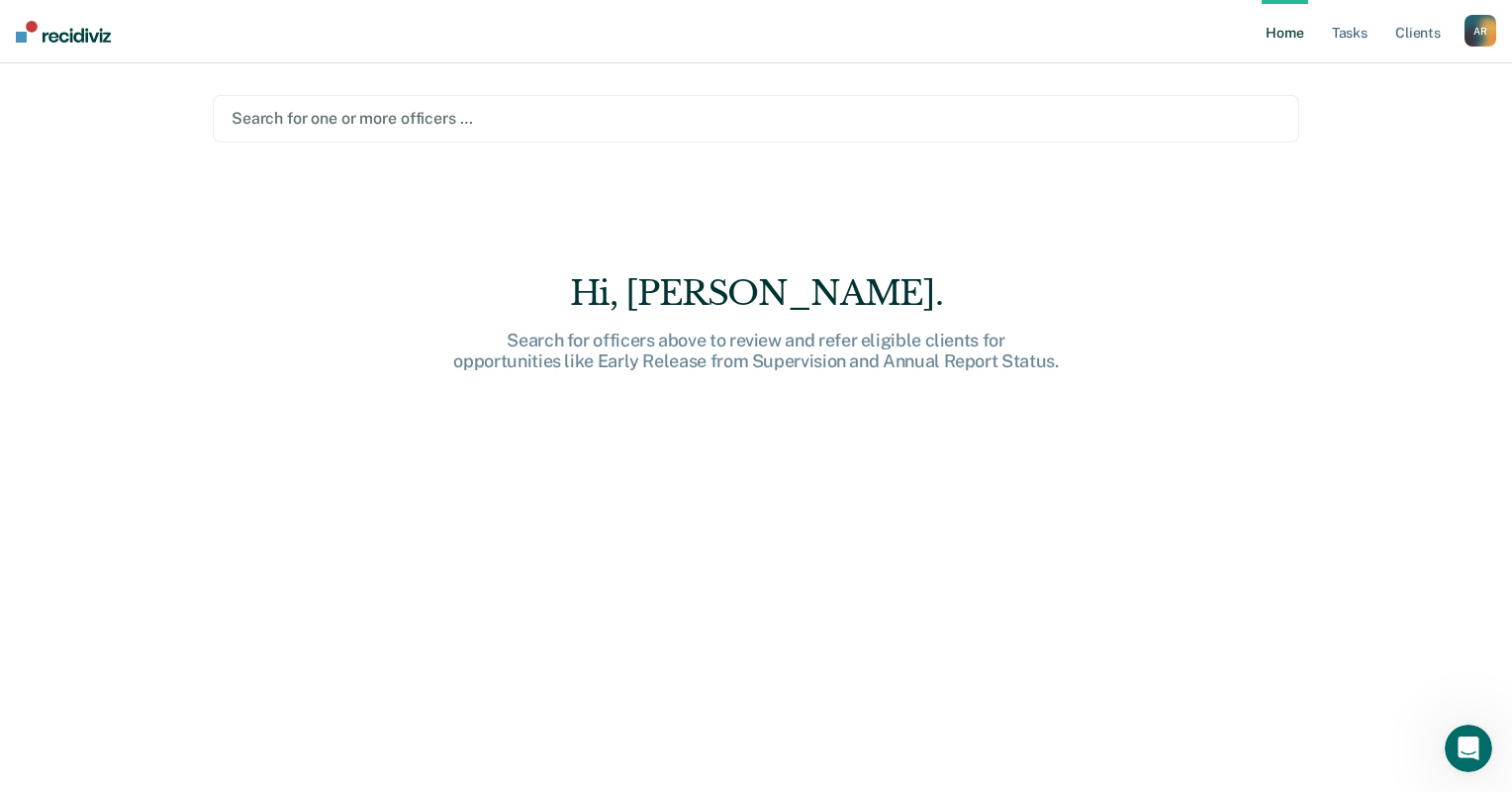 click at bounding box center [756, 118] 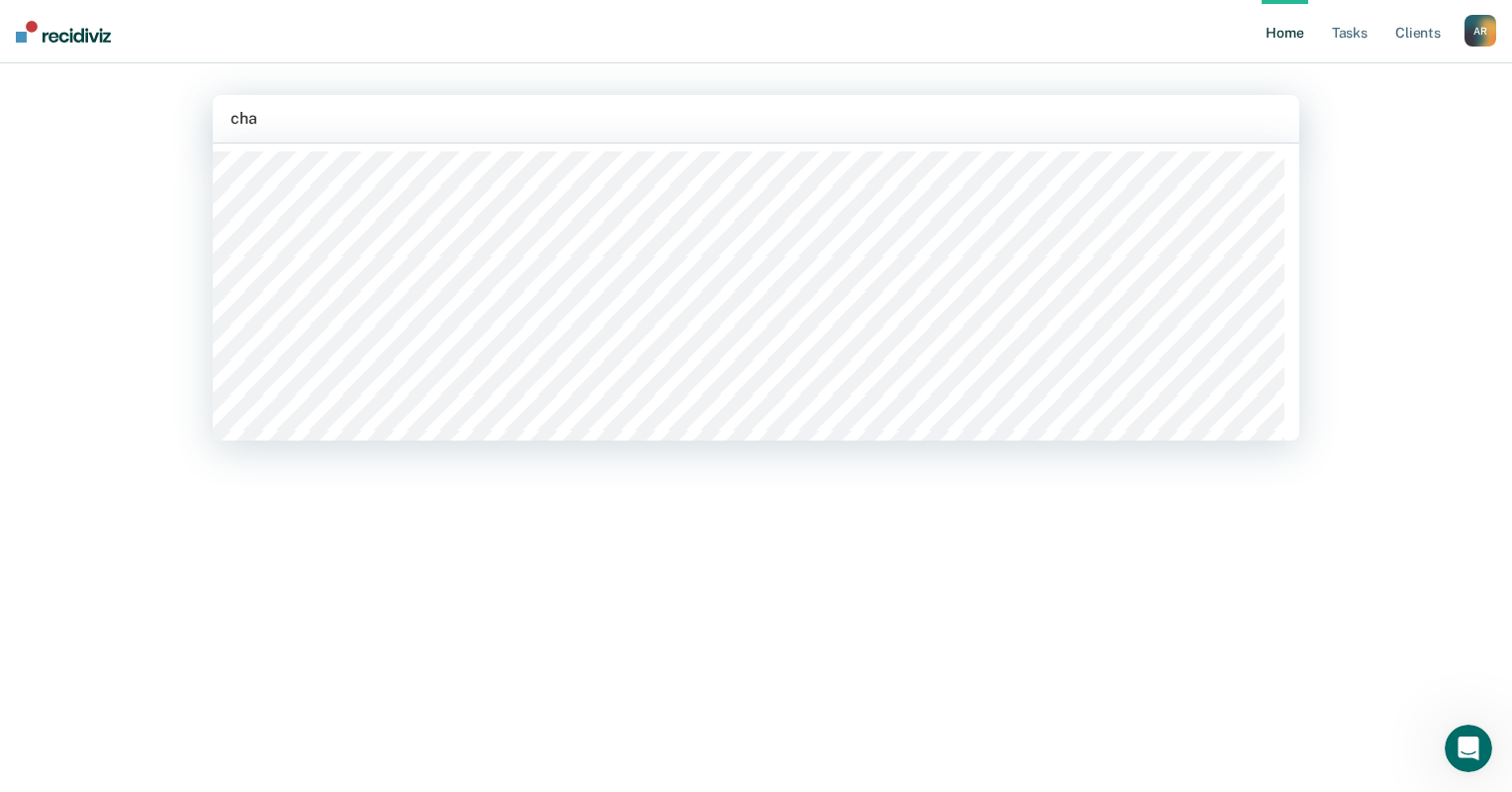 type on "chad" 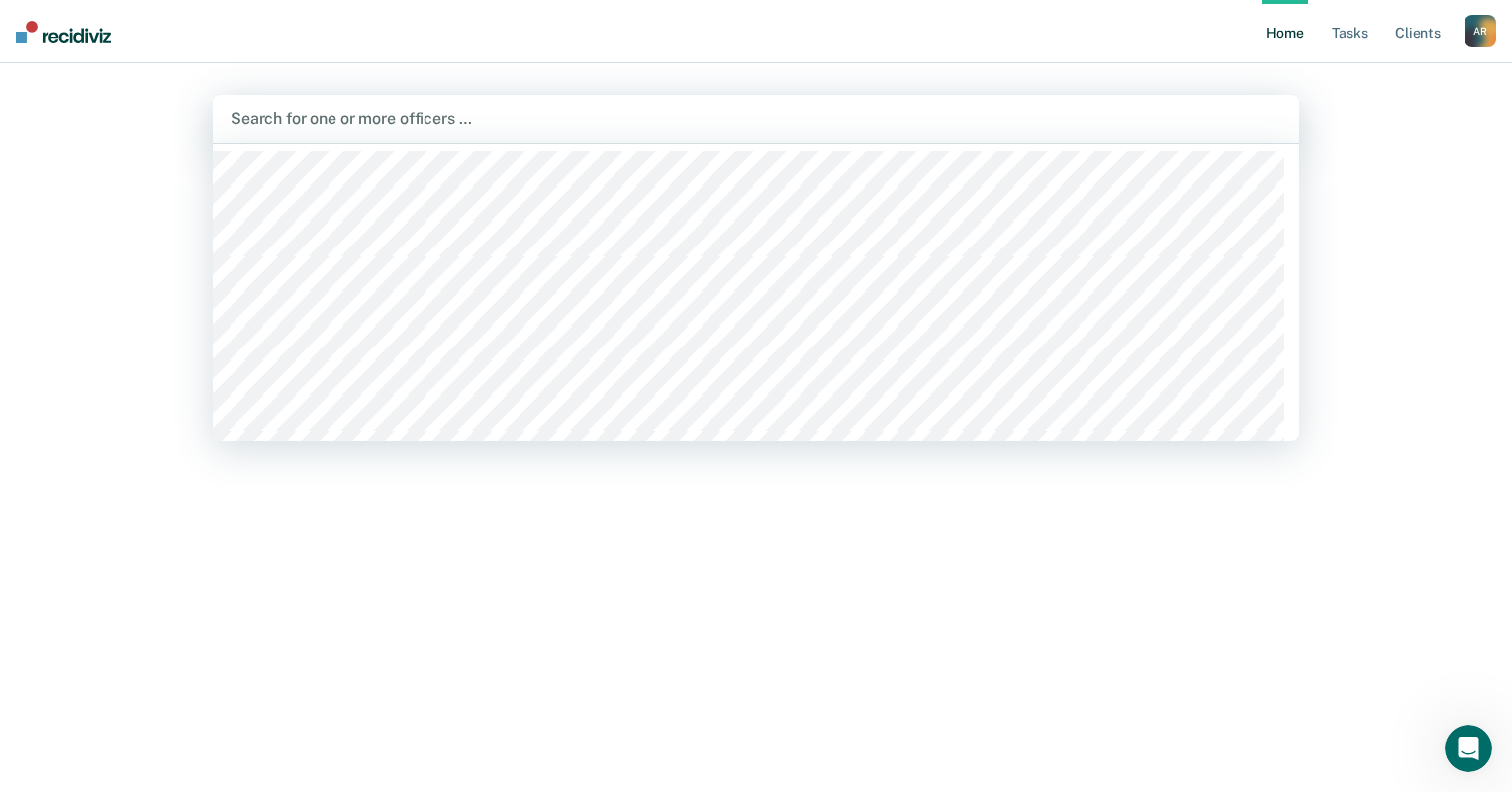 click at bounding box center (756, 118) 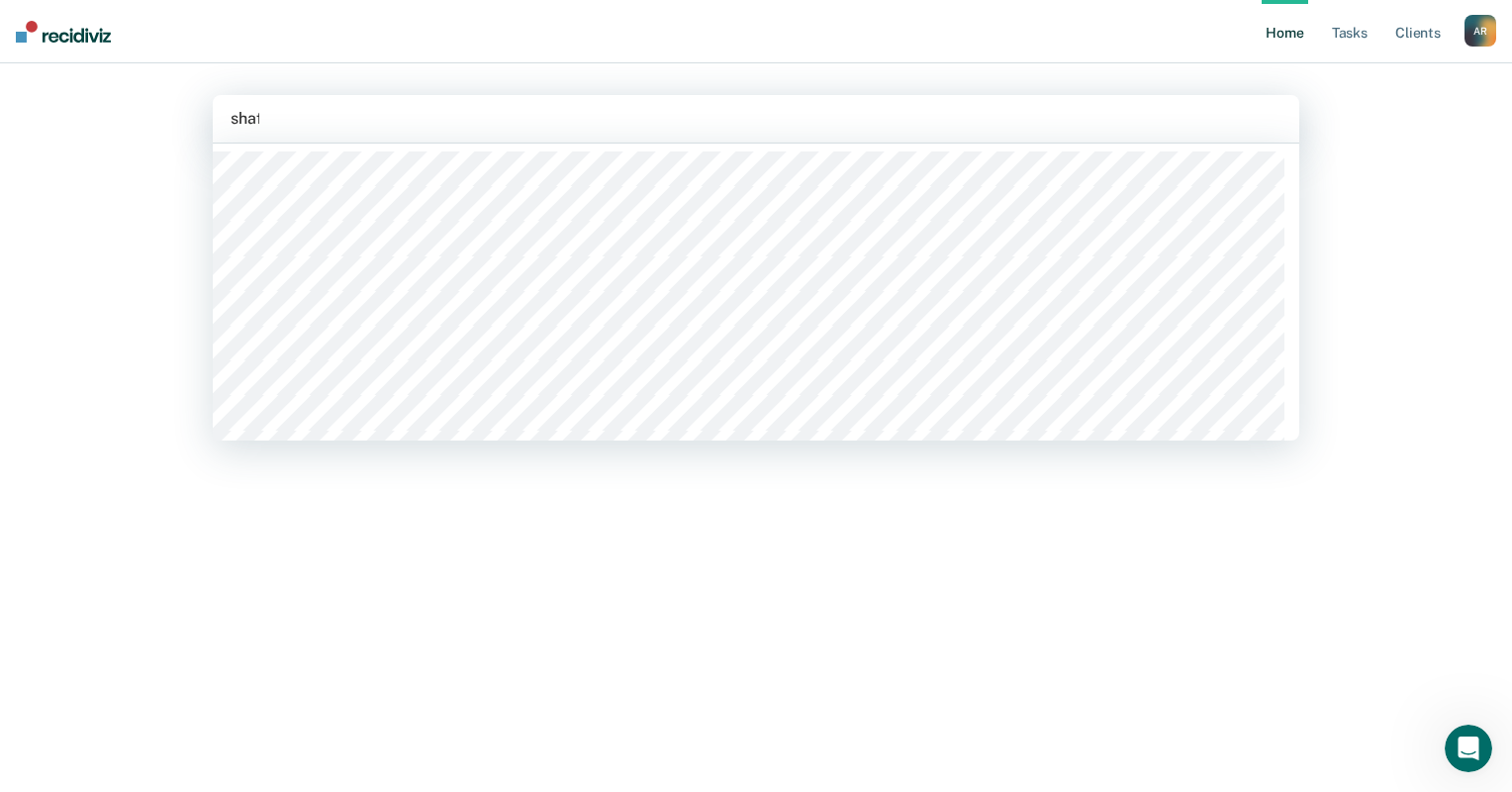 type on "shaff" 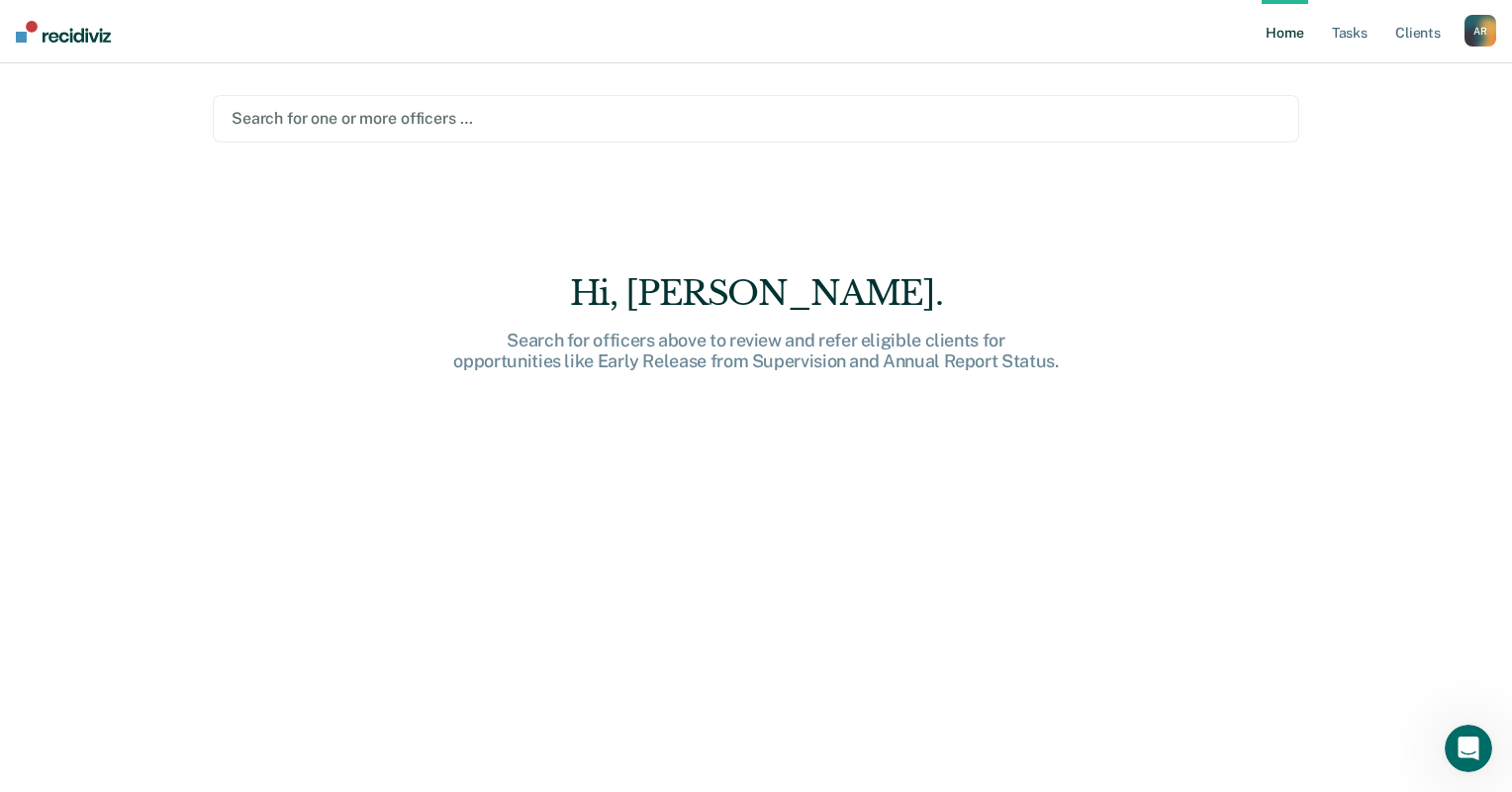 click at bounding box center (756, 118) 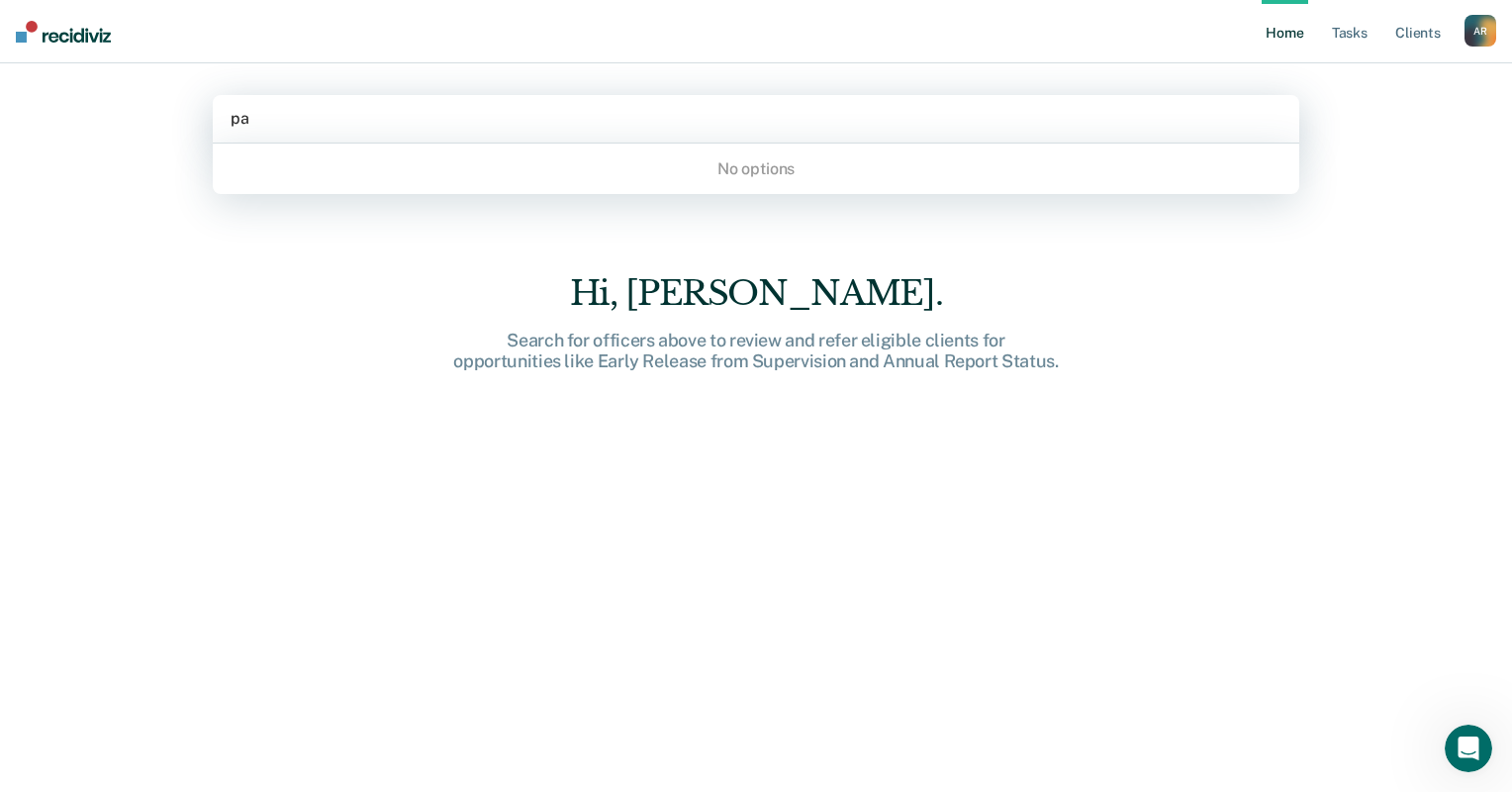 type on "p" 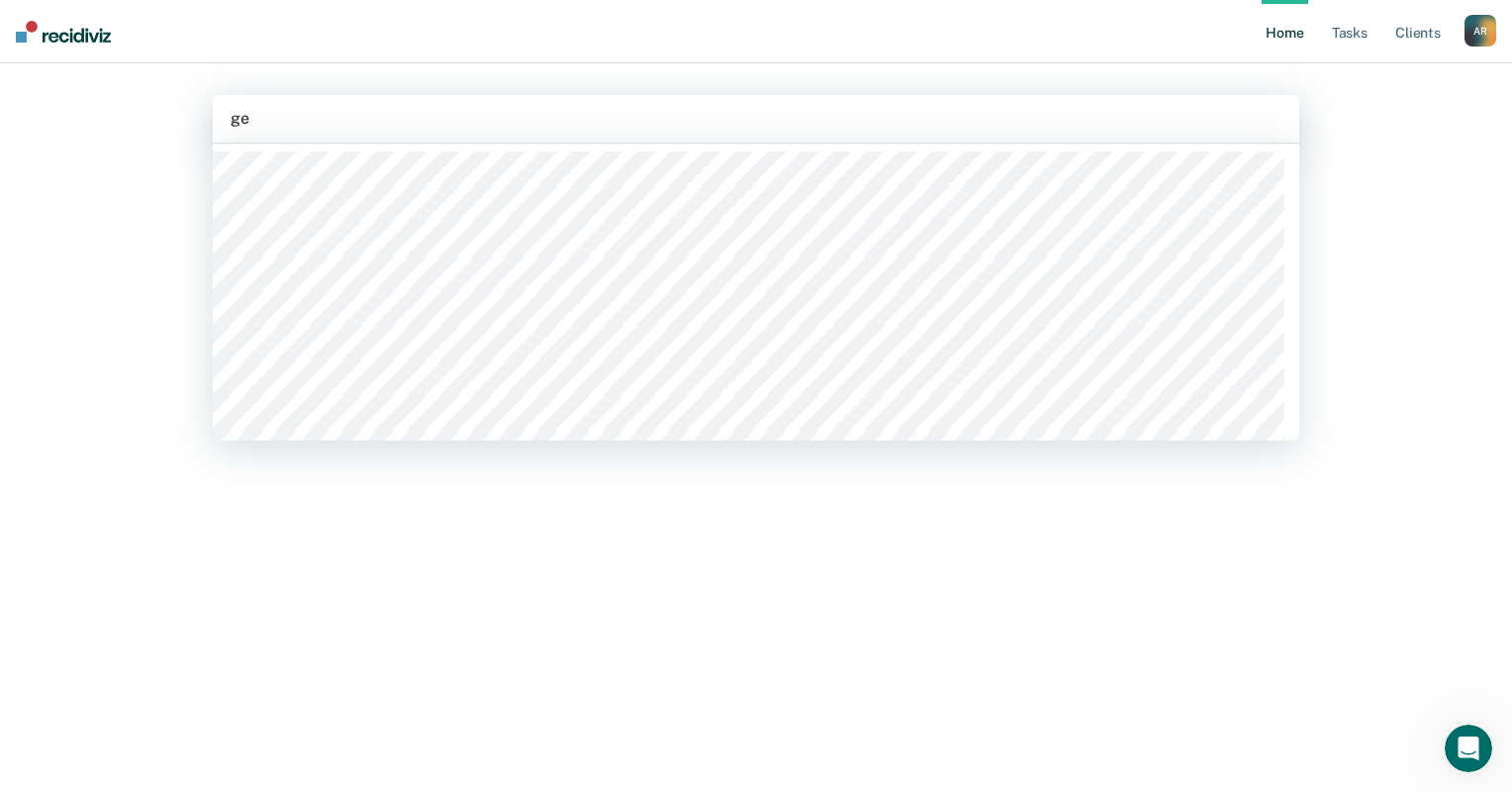 type on "gee" 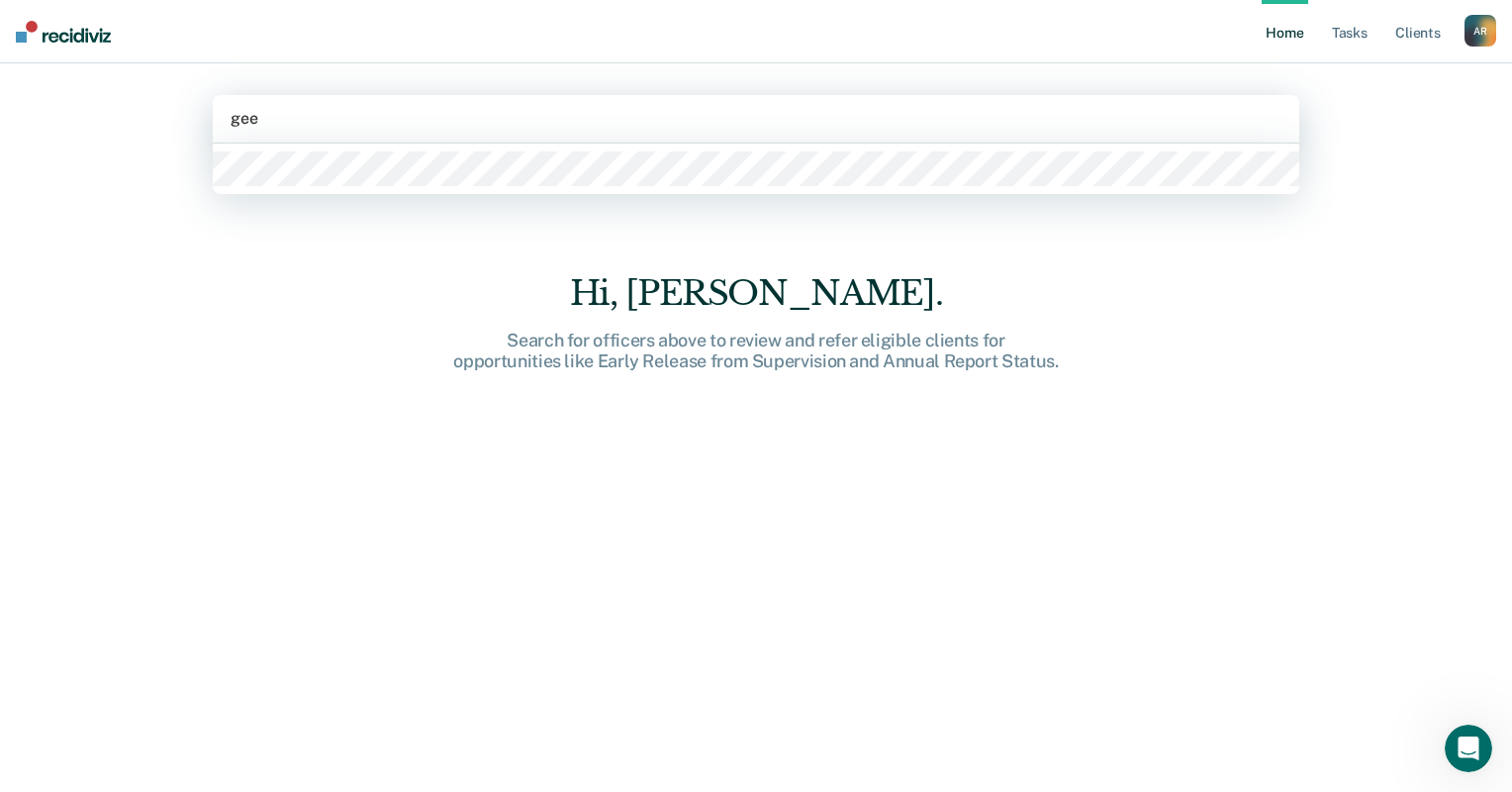 click at bounding box center [756, 168] 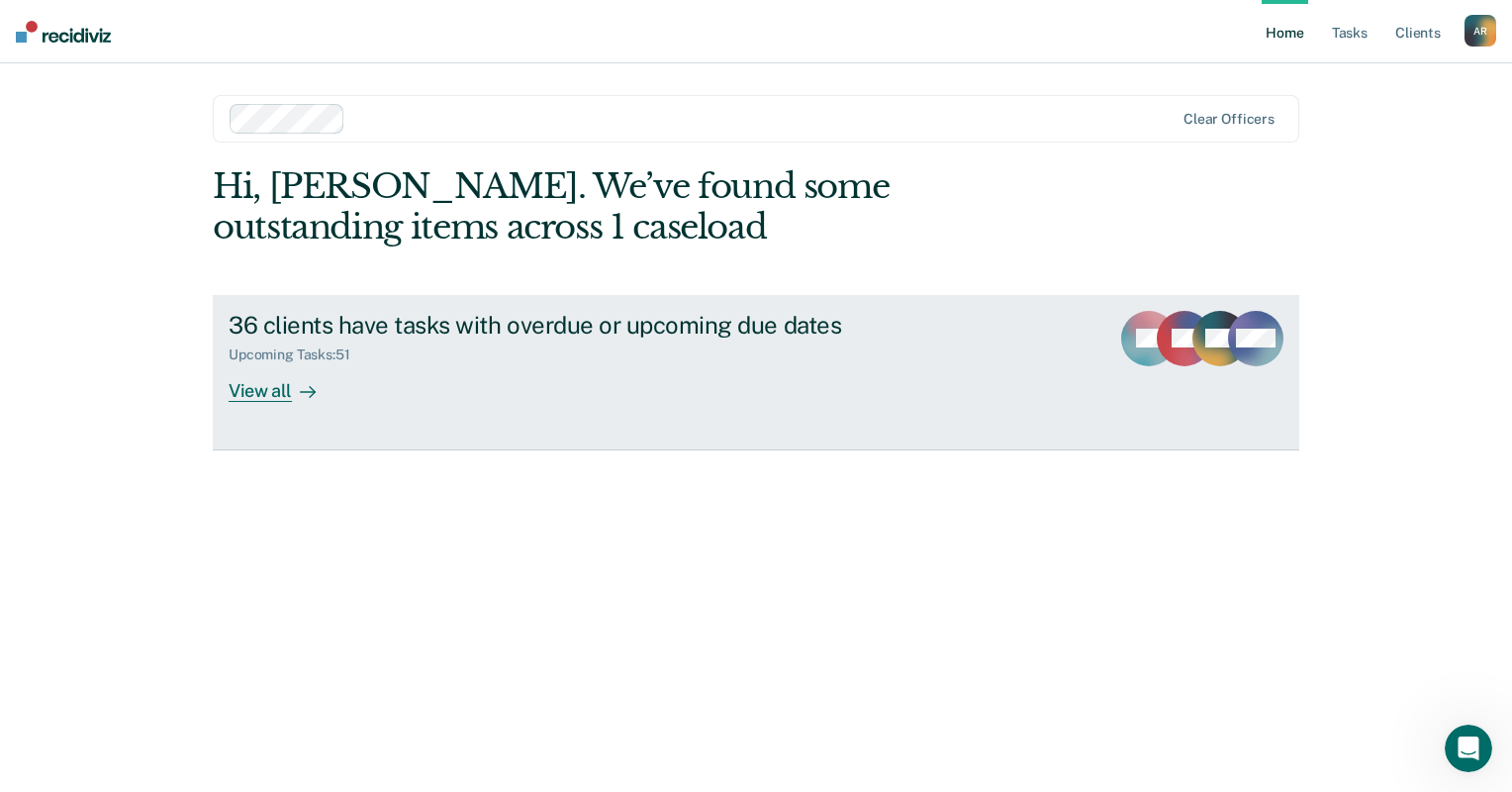 click on "36 clients have tasks with overdue or upcoming due dates" at bounding box center [576, 325] 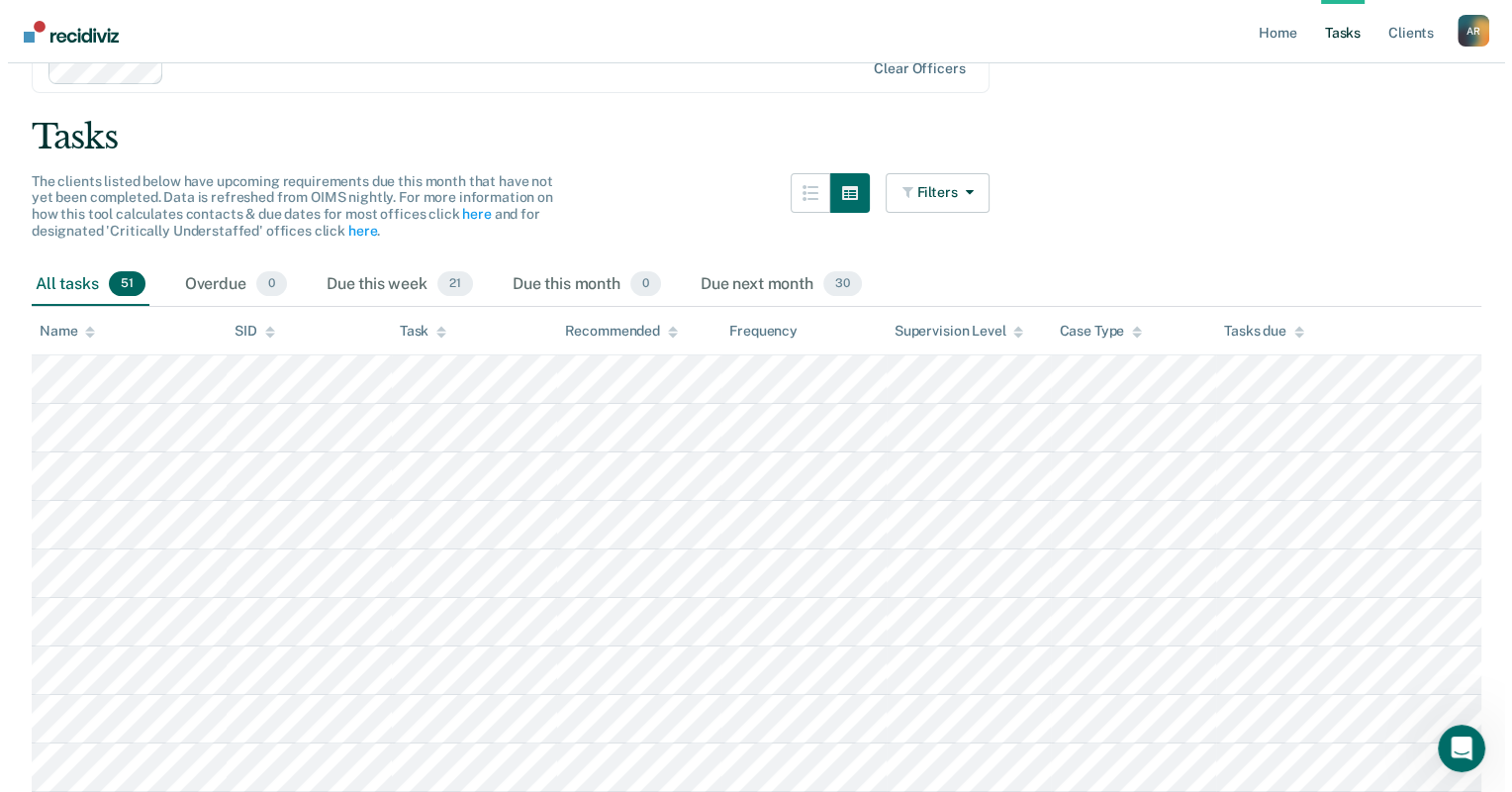 scroll, scrollTop: 0, scrollLeft: 0, axis: both 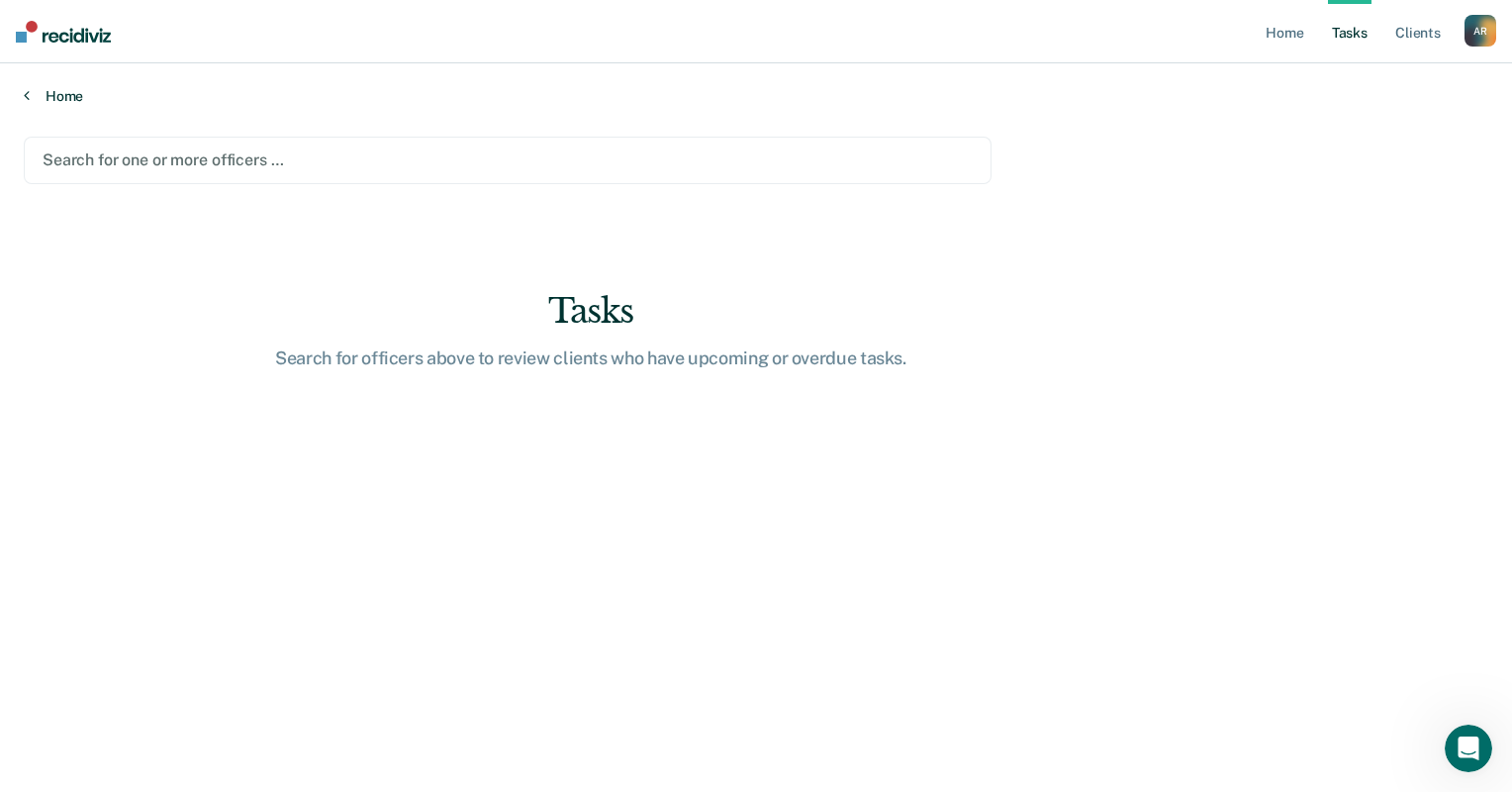 click on "Home" at bounding box center (756, 96) 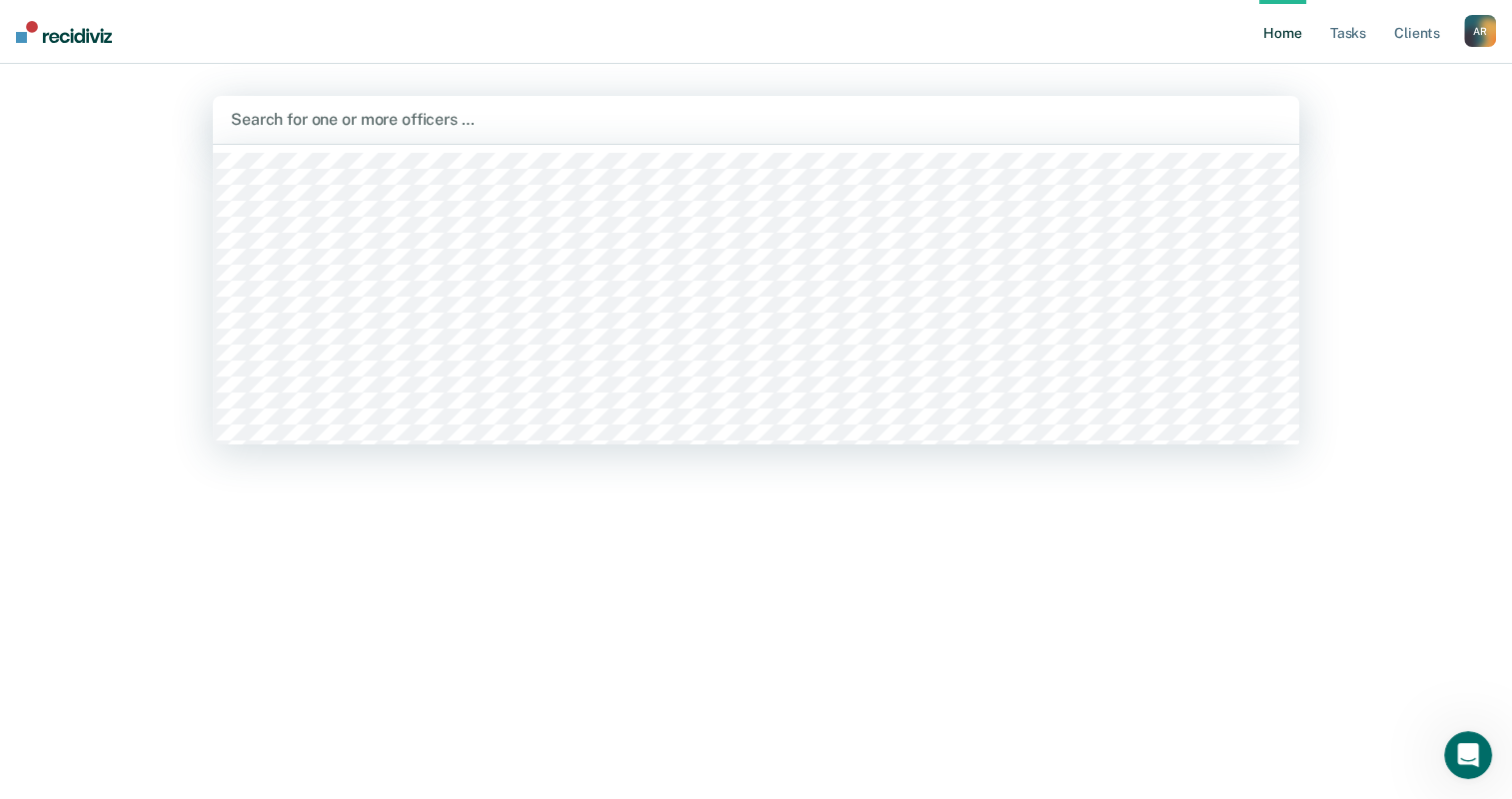 click at bounding box center (756, 119) 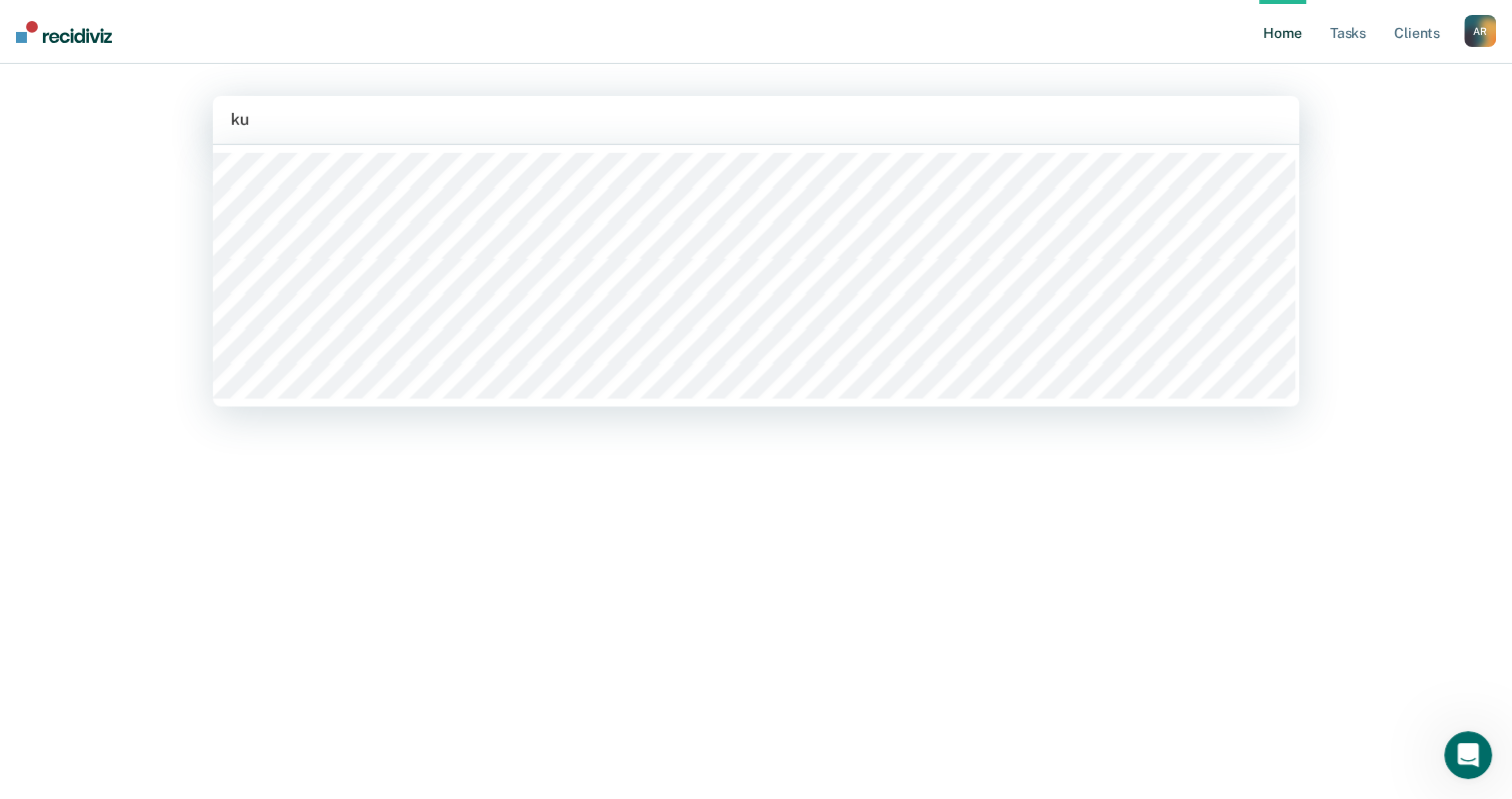 type on "kuk" 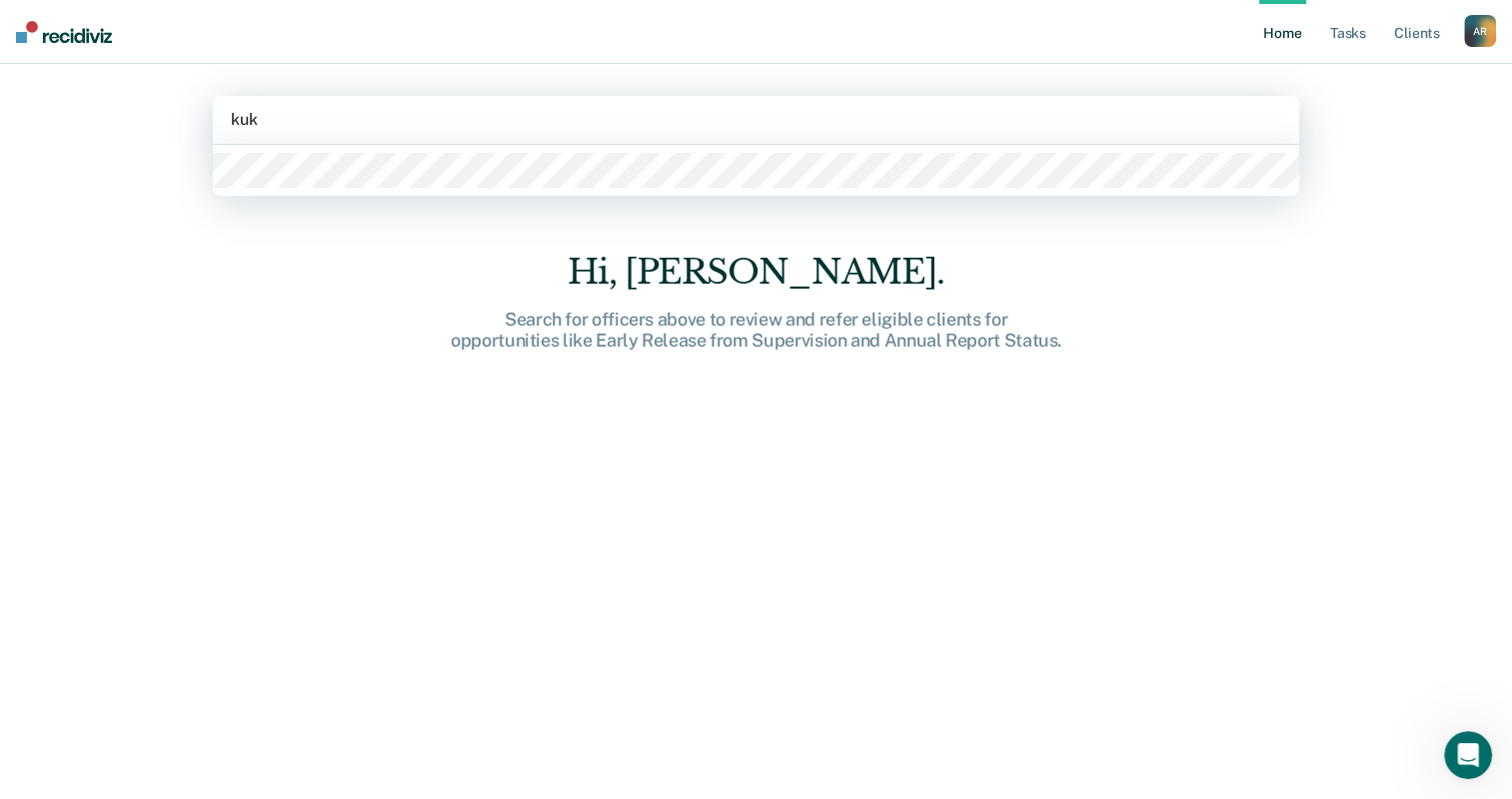 type 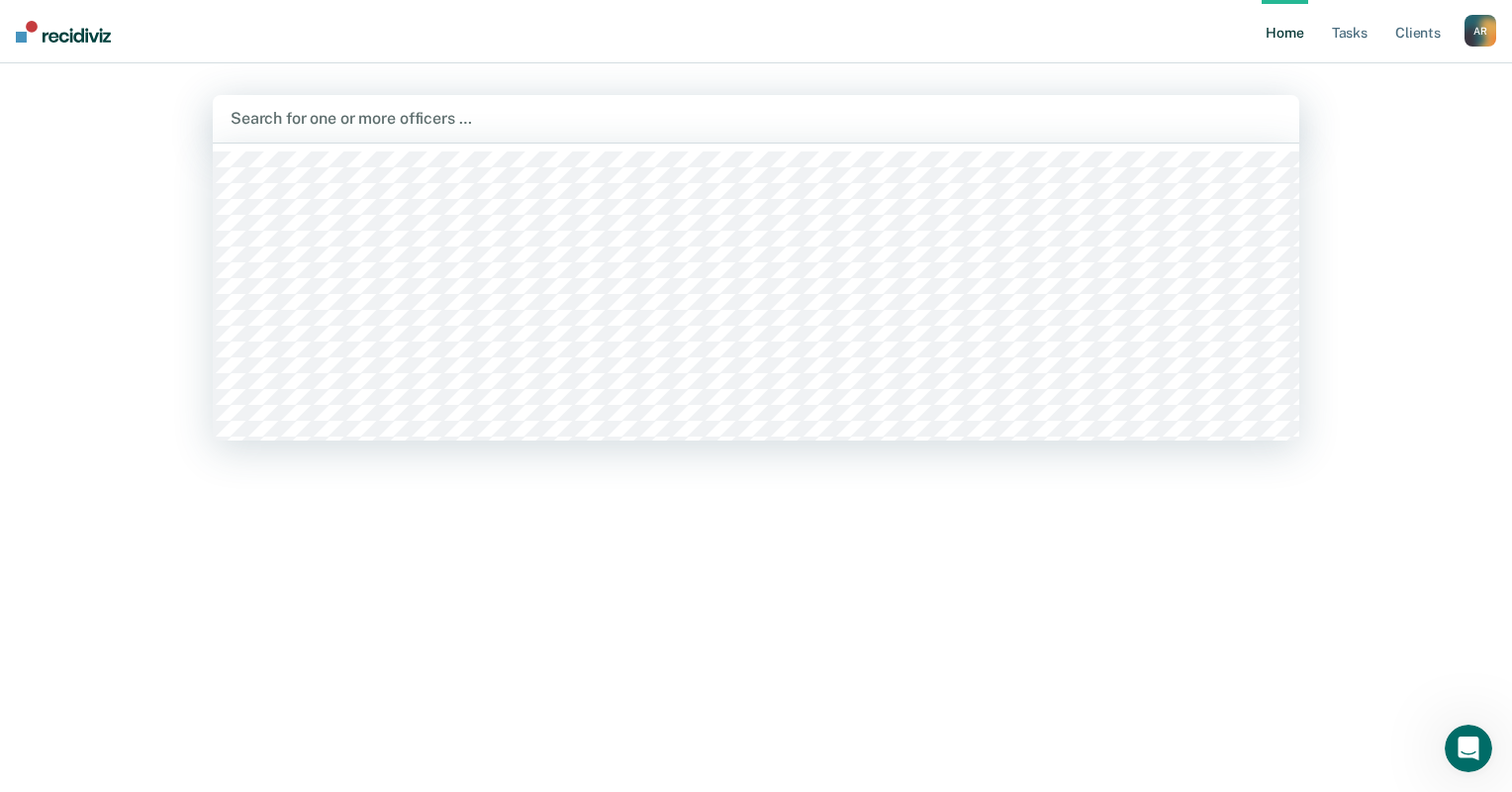 click at bounding box center (756, 118) 